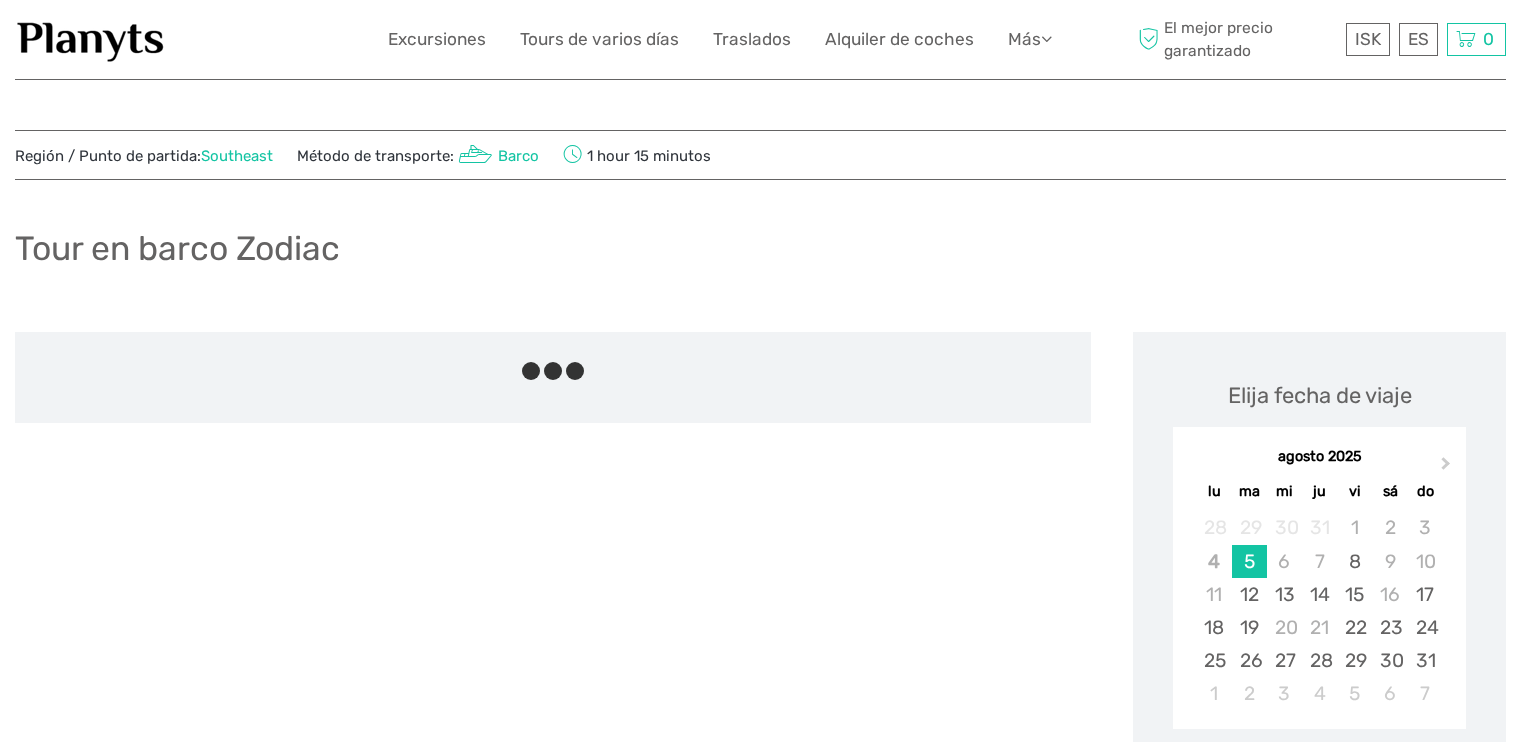 scroll, scrollTop: 0, scrollLeft: 0, axis: both 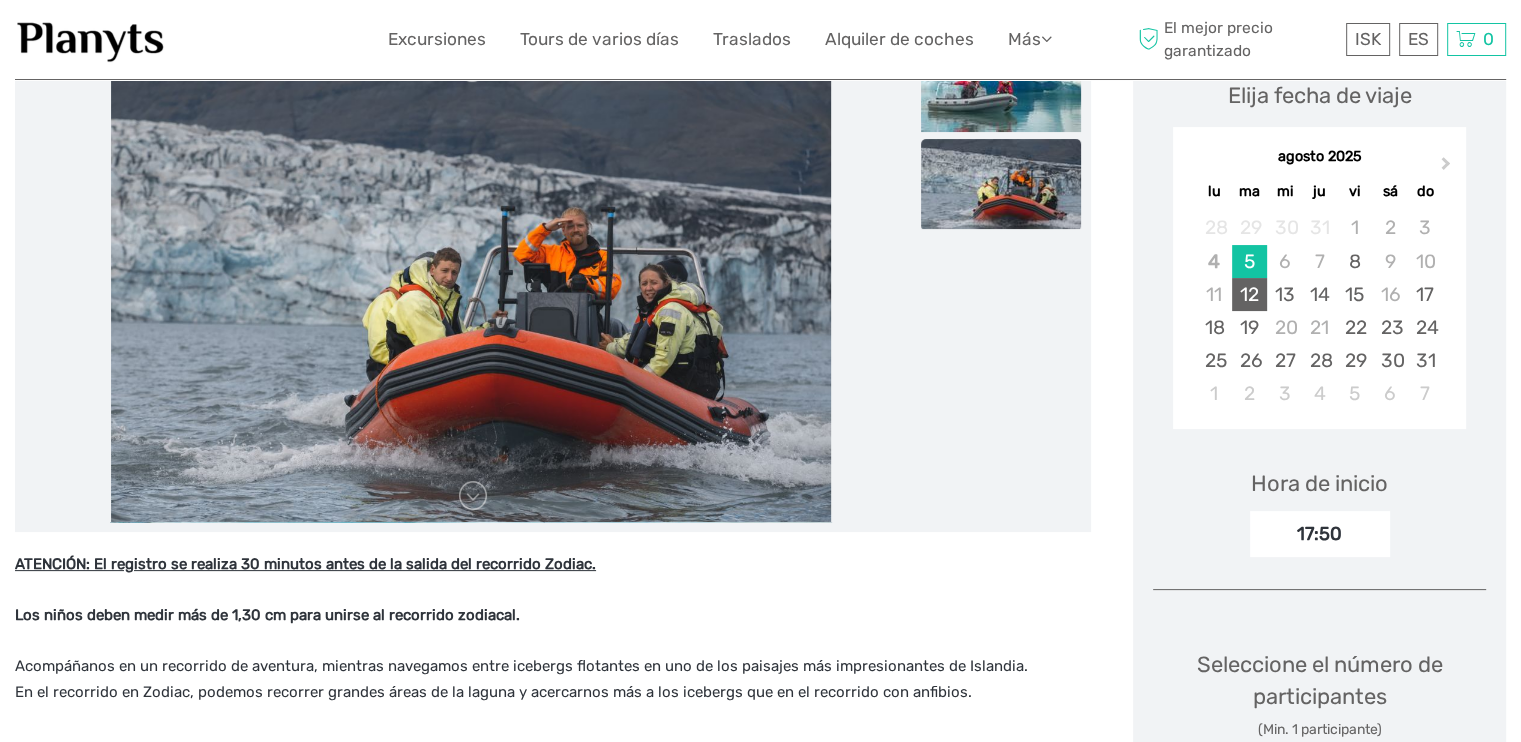 click on "12" at bounding box center [1249, 294] 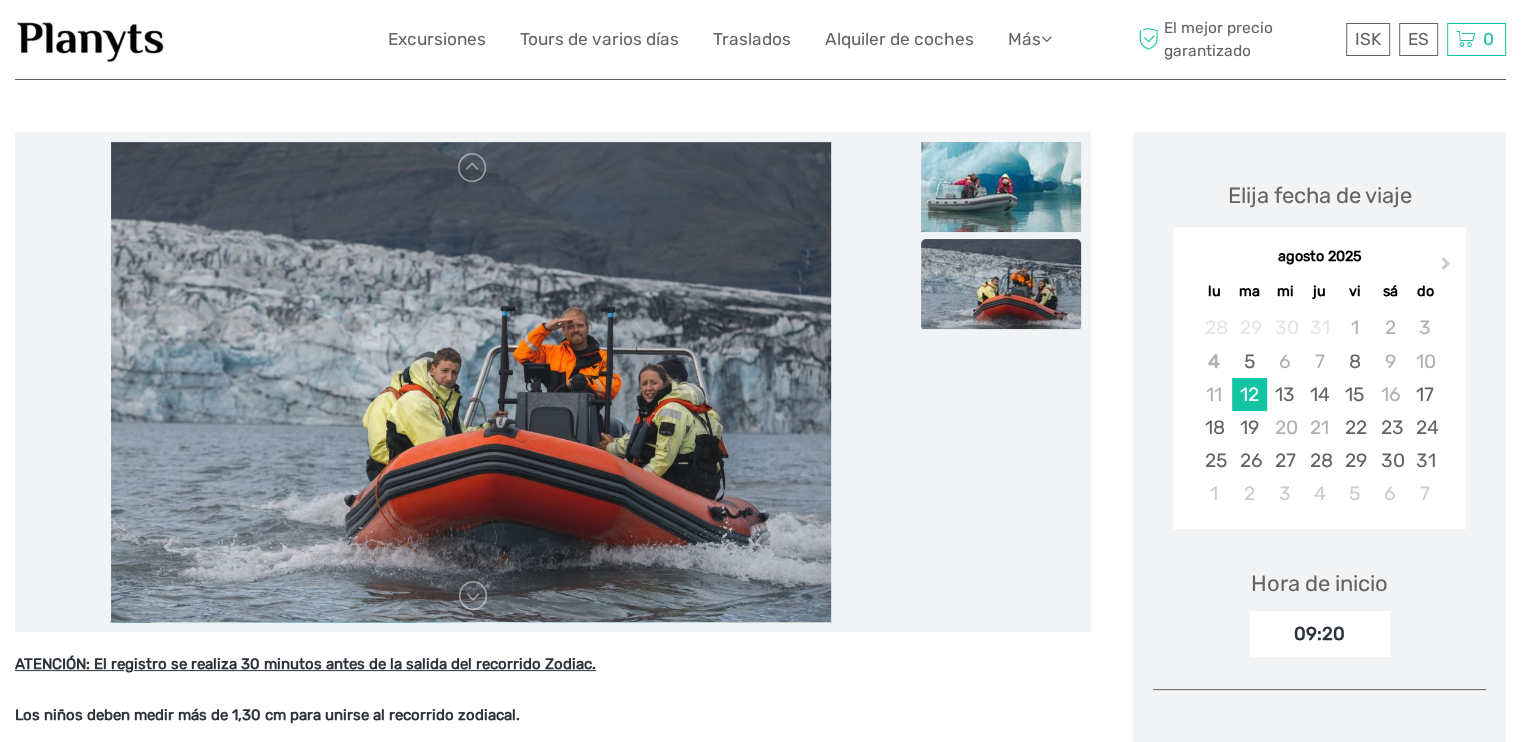 scroll, scrollTop: 0, scrollLeft: 0, axis: both 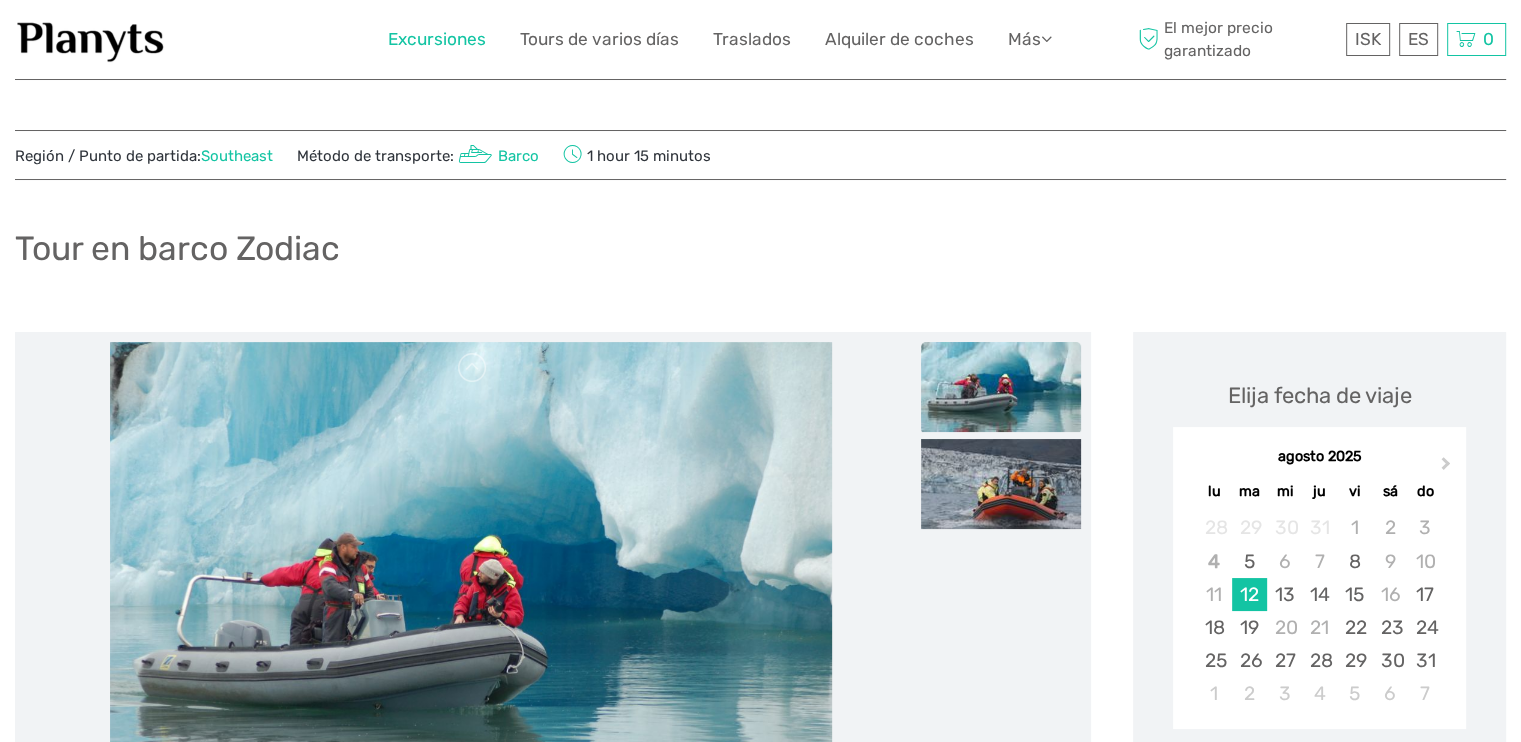 click on "Excursiones" at bounding box center [437, 39] 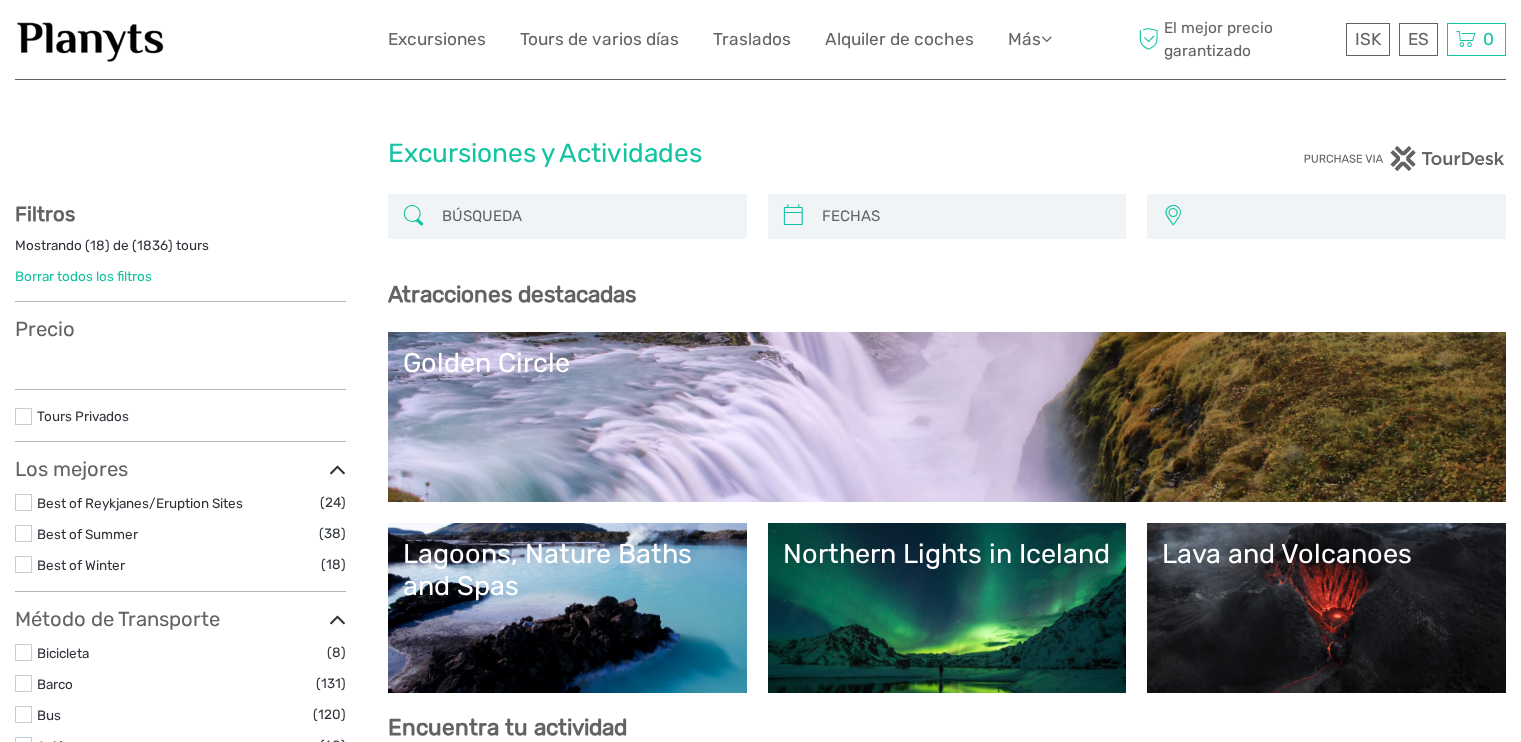 select 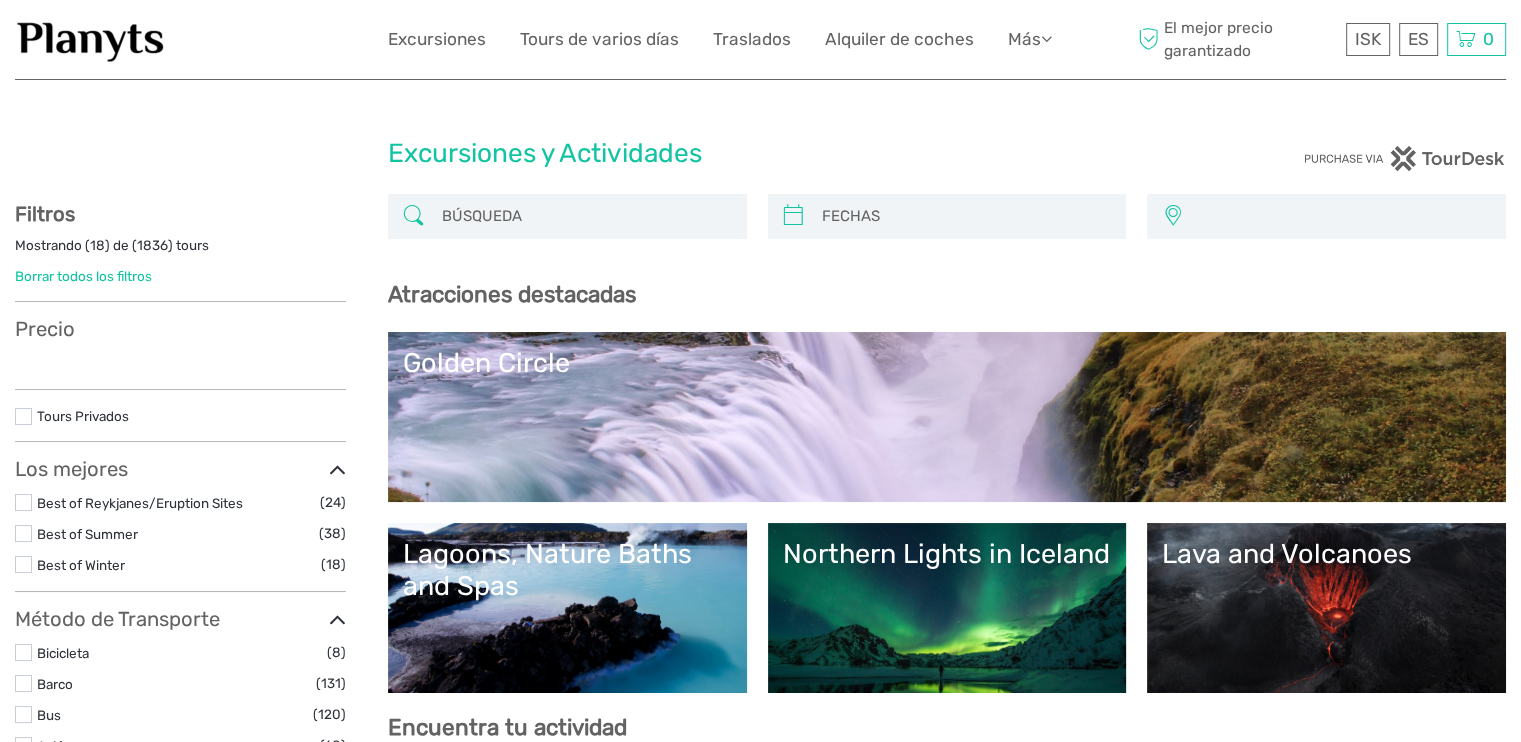 scroll, scrollTop: 200, scrollLeft: 0, axis: vertical 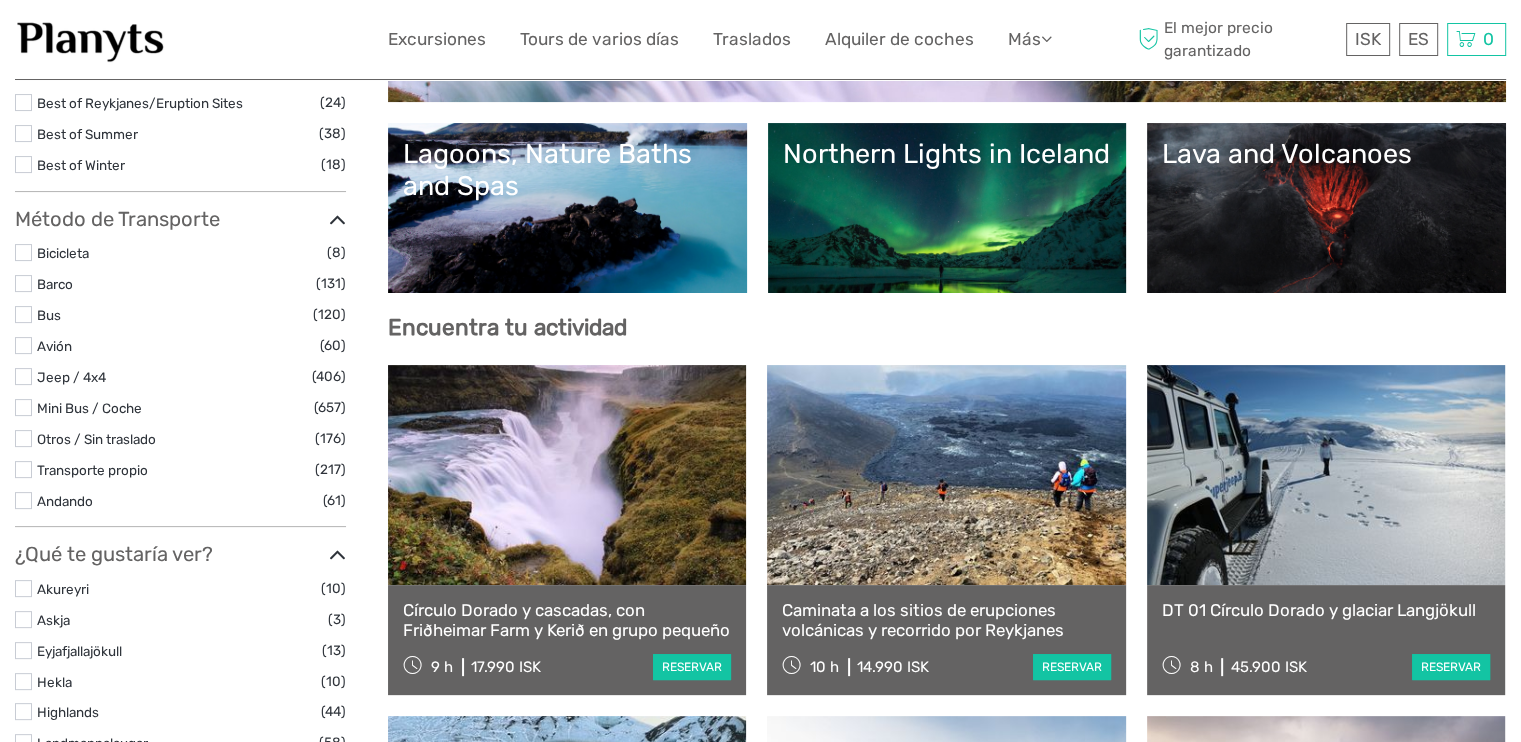 select 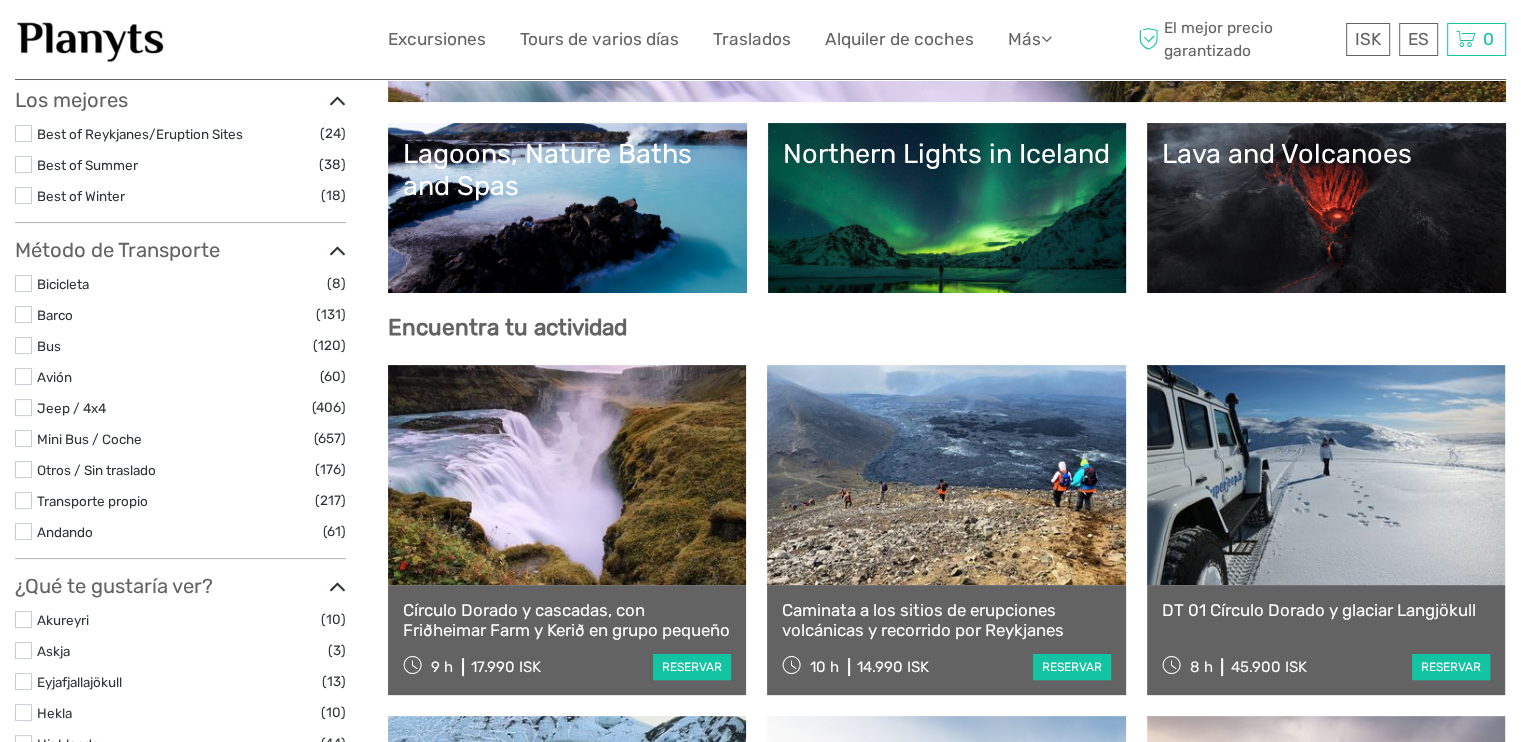 scroll, scrollTop: 431, scrollLeft: 0, axis: vertical 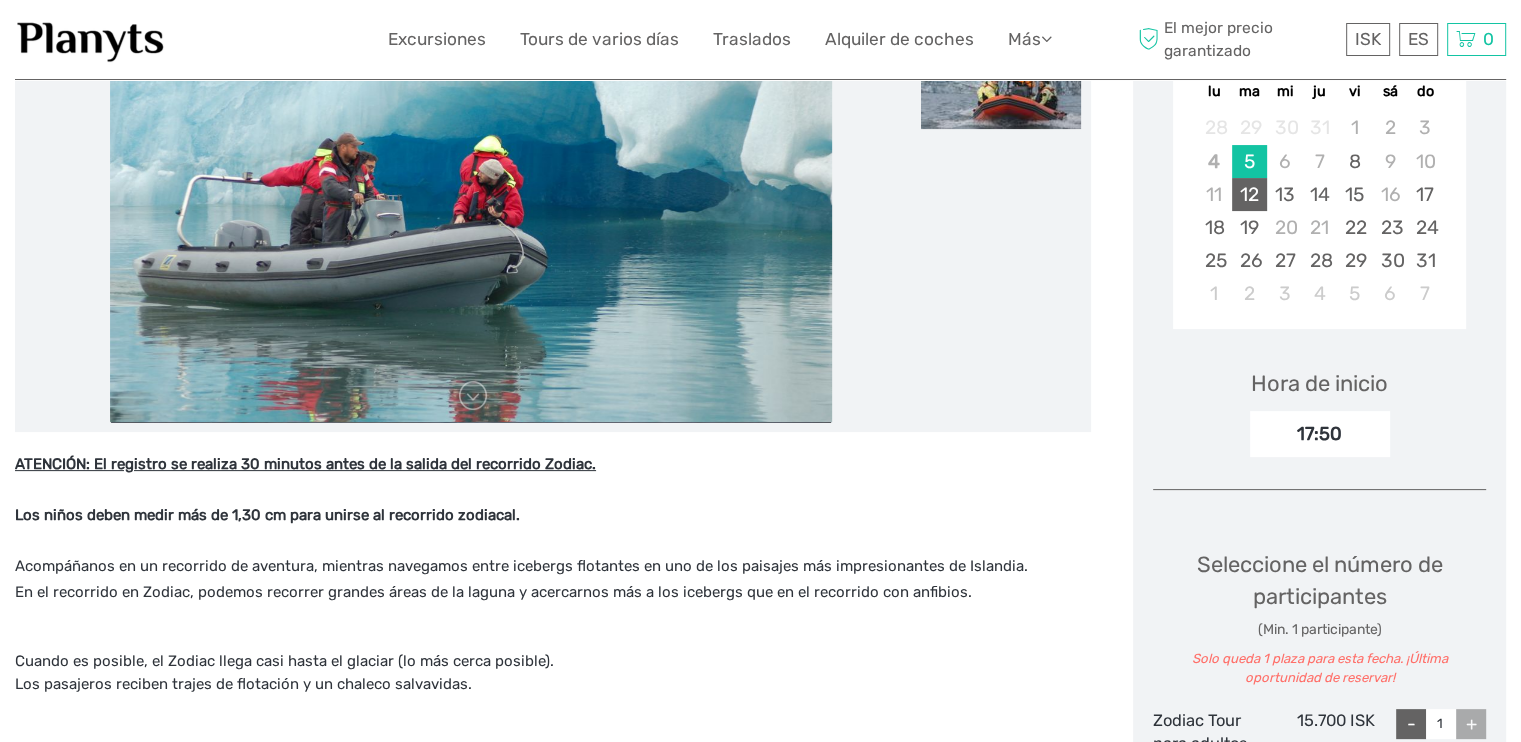 click on "12" at bounding box center [1249, 194] 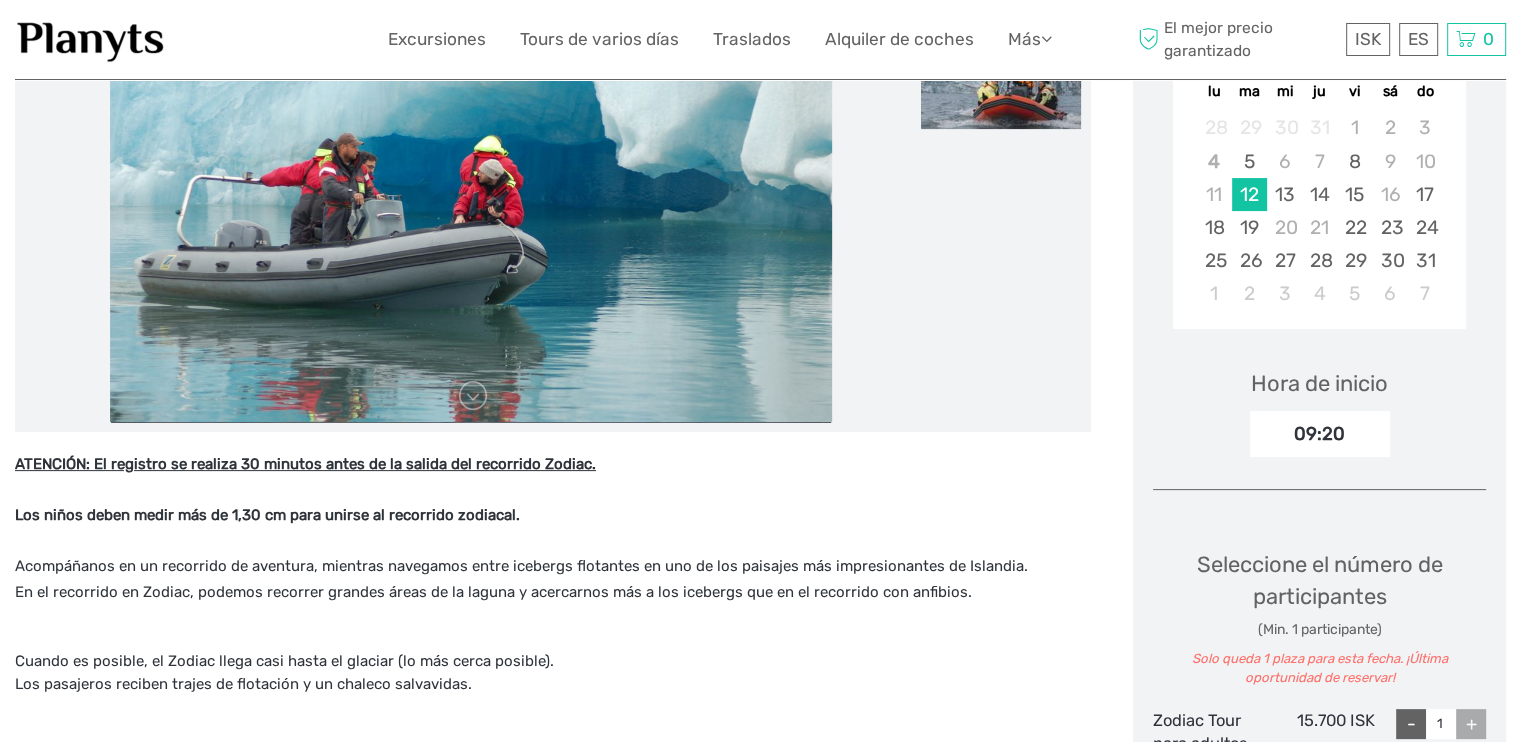 click on "Hora de inicio 09:20" at bounding box center (1319, 399) 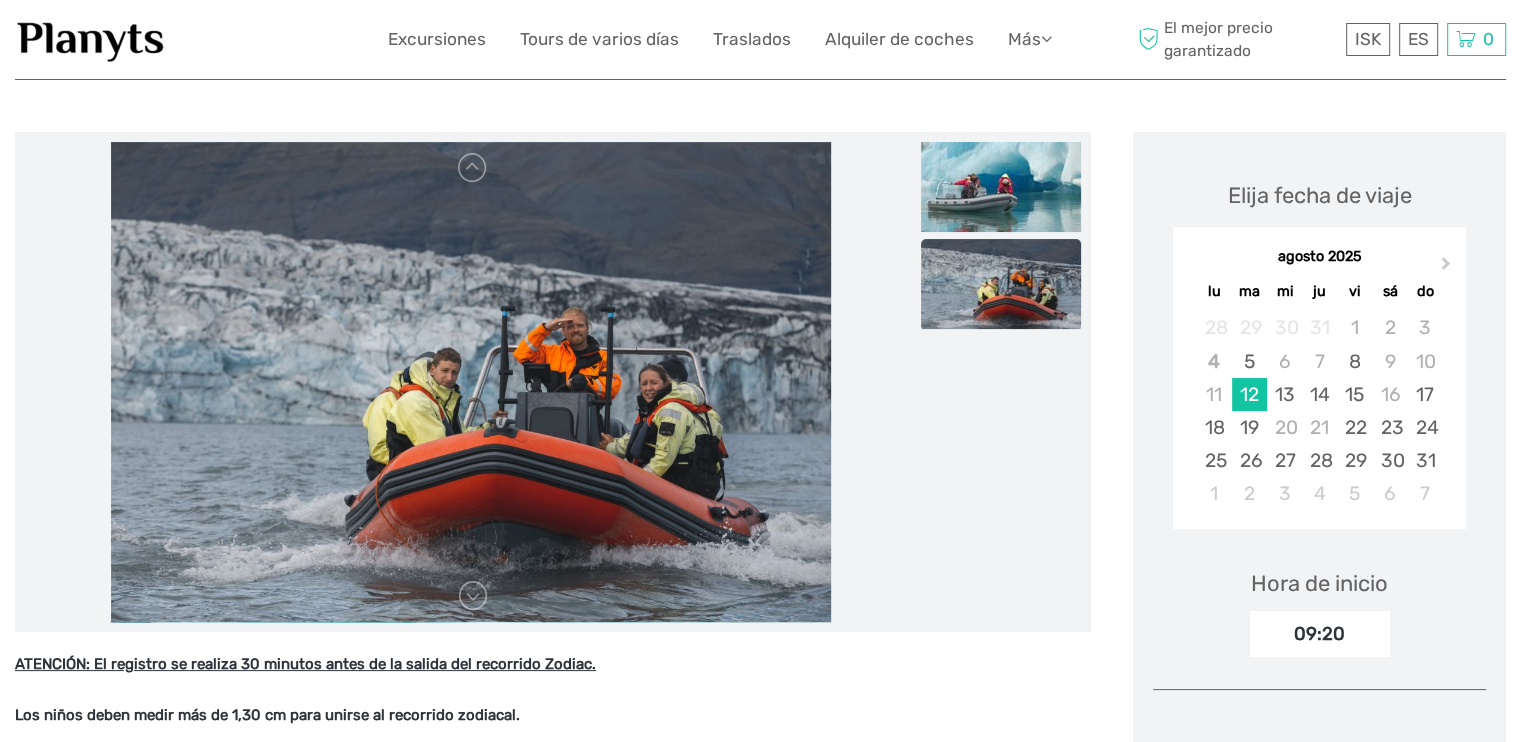 scroll, scrollTop: 0, scrollLeft: 0, axis: both 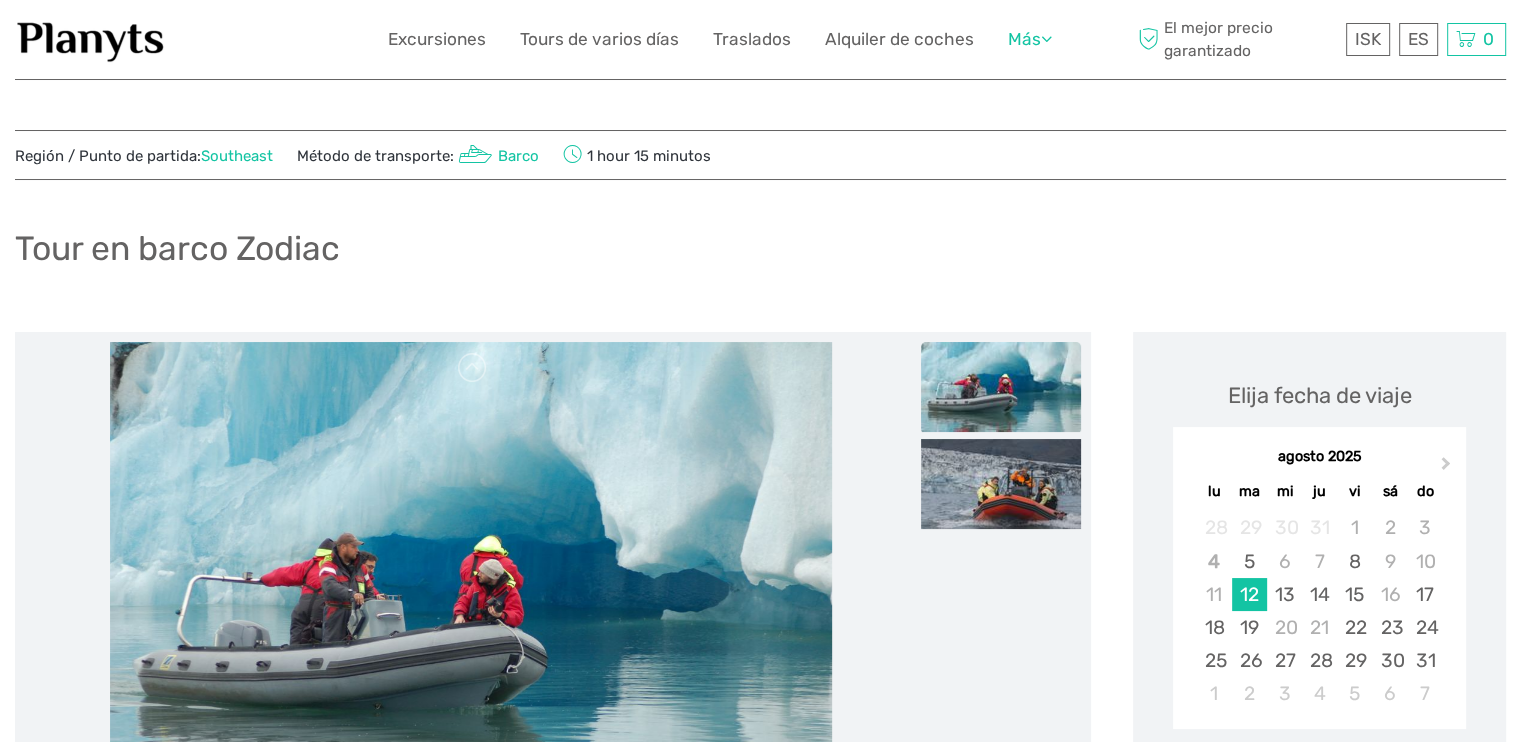 click at bounding box center (1046, 38) 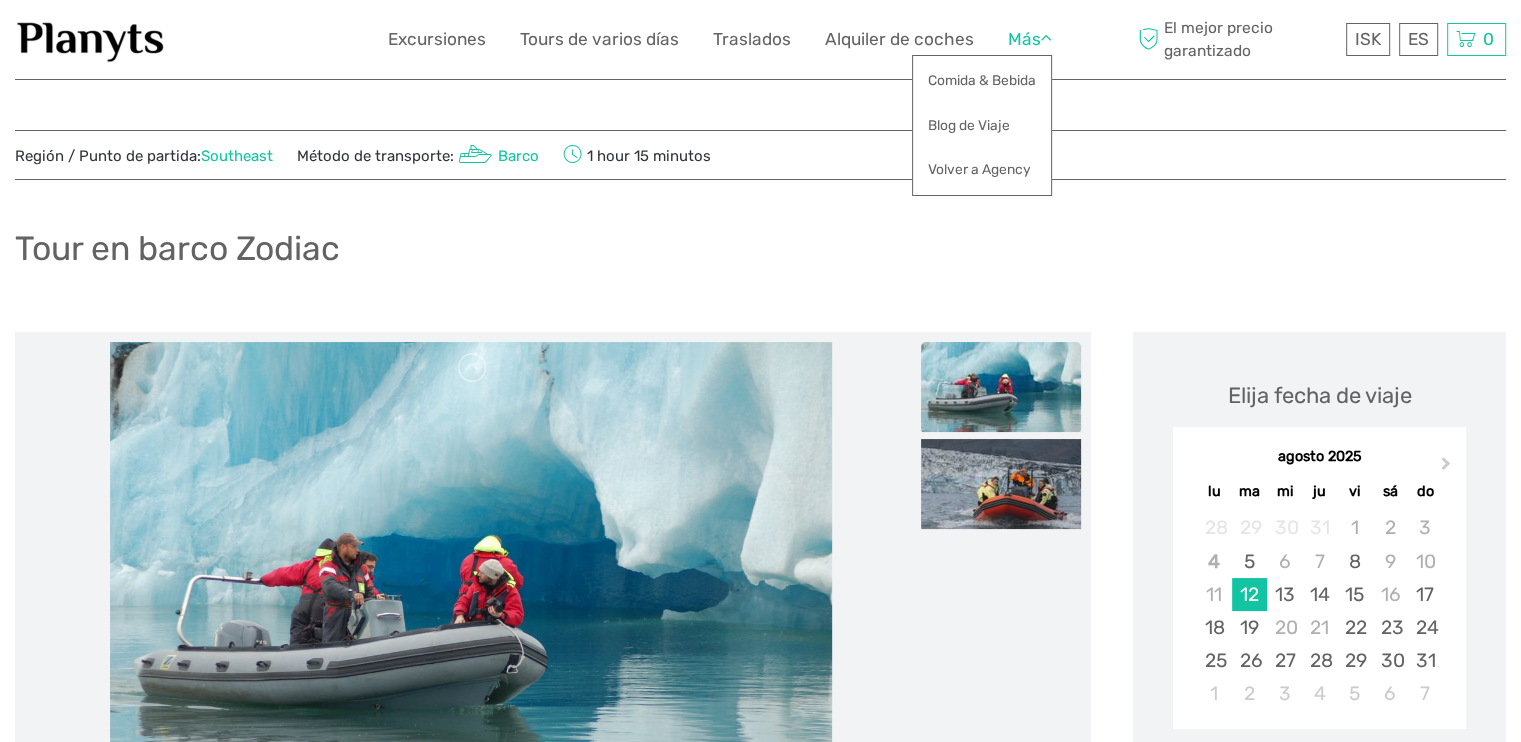 click at bounding box center (1046, 38) 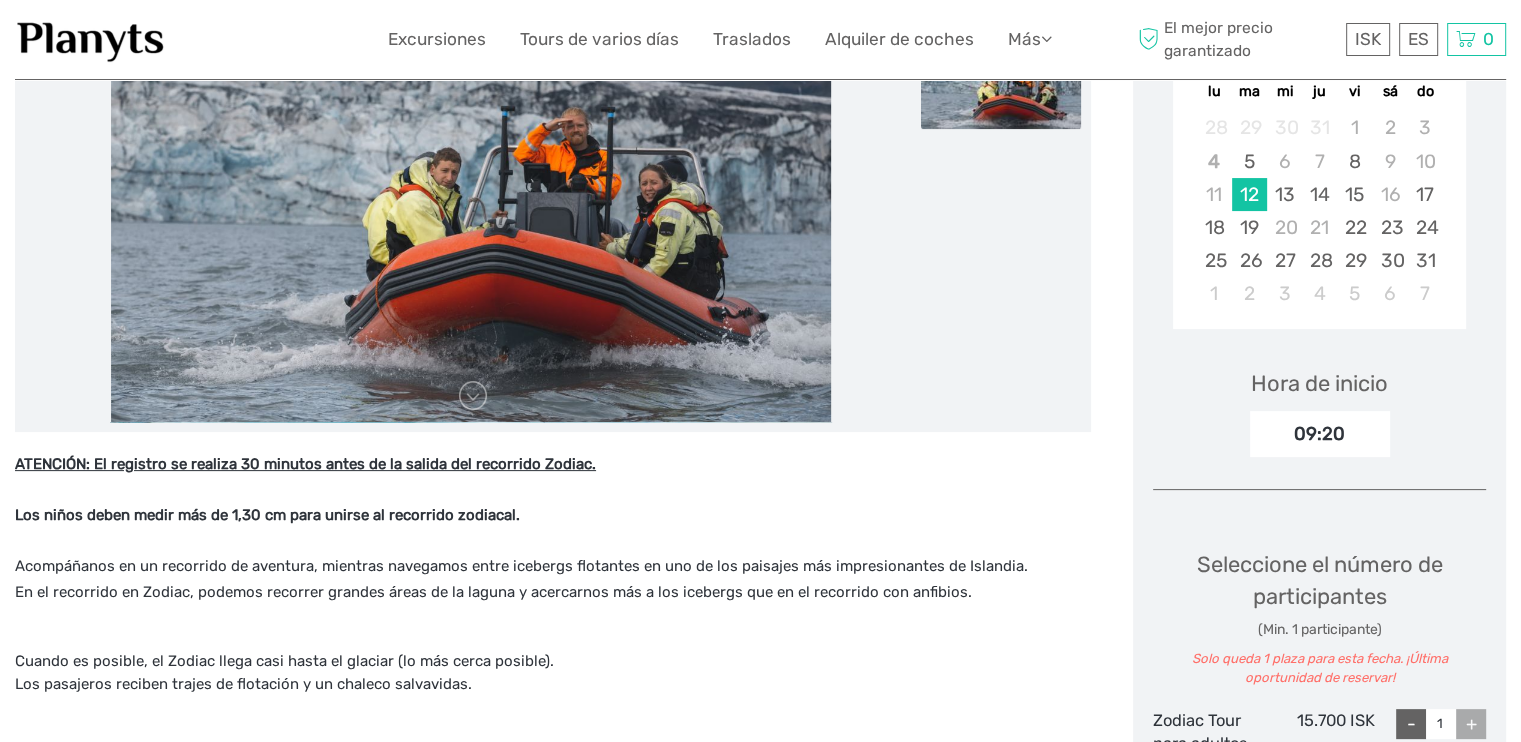 scroll, scrollTop: 100, scrollLeft: 0, axis: vertical 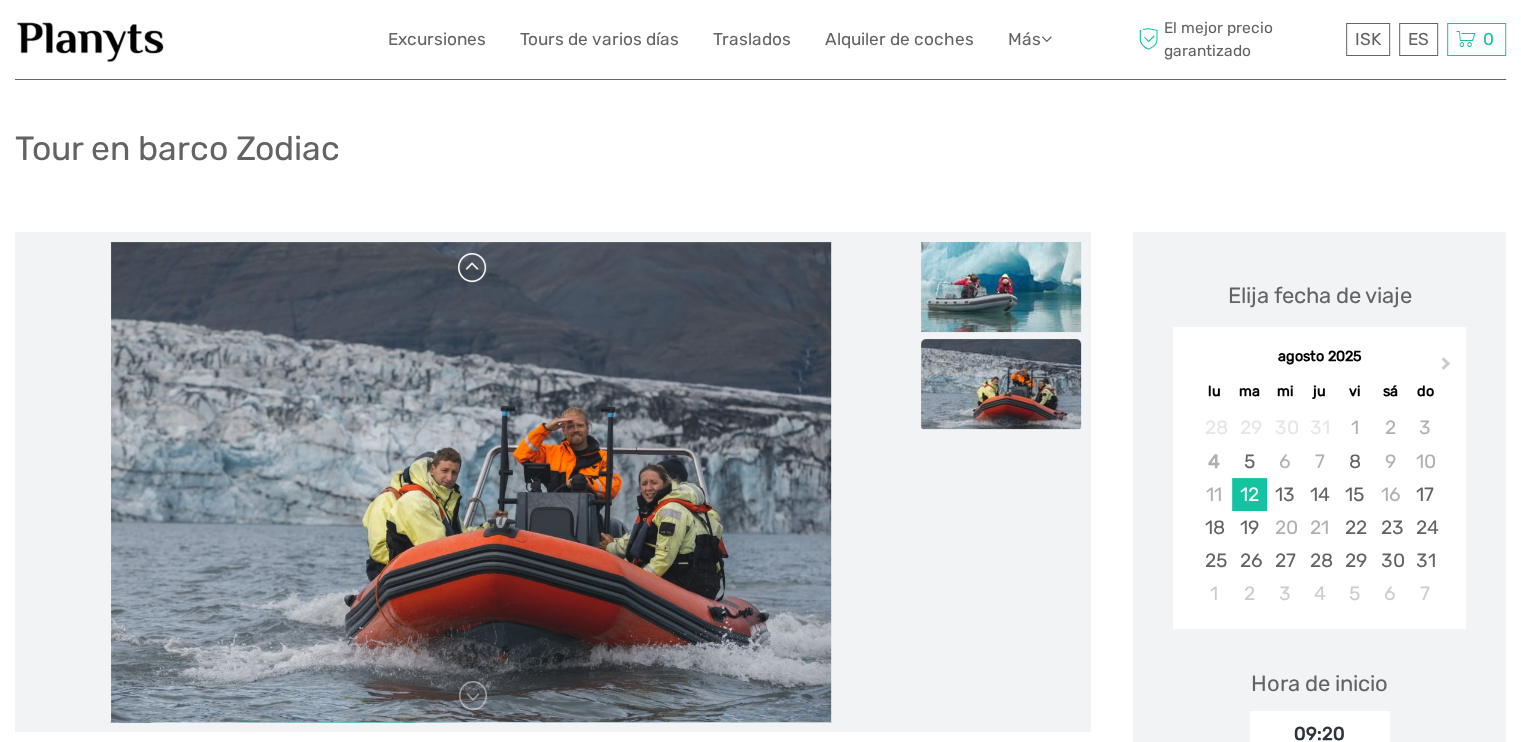 click at bounding box center (473, 268) 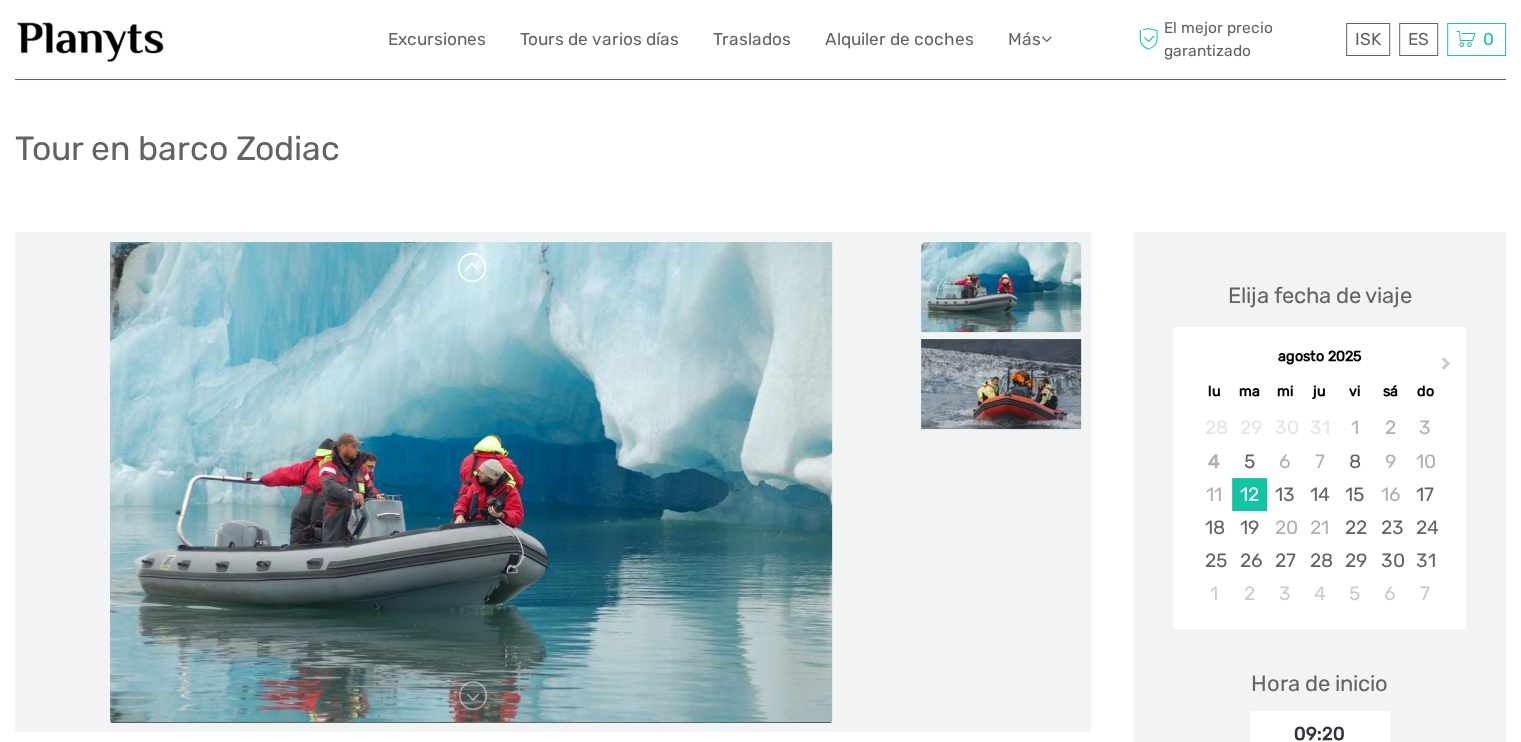 click at bounding box center (473, 268) 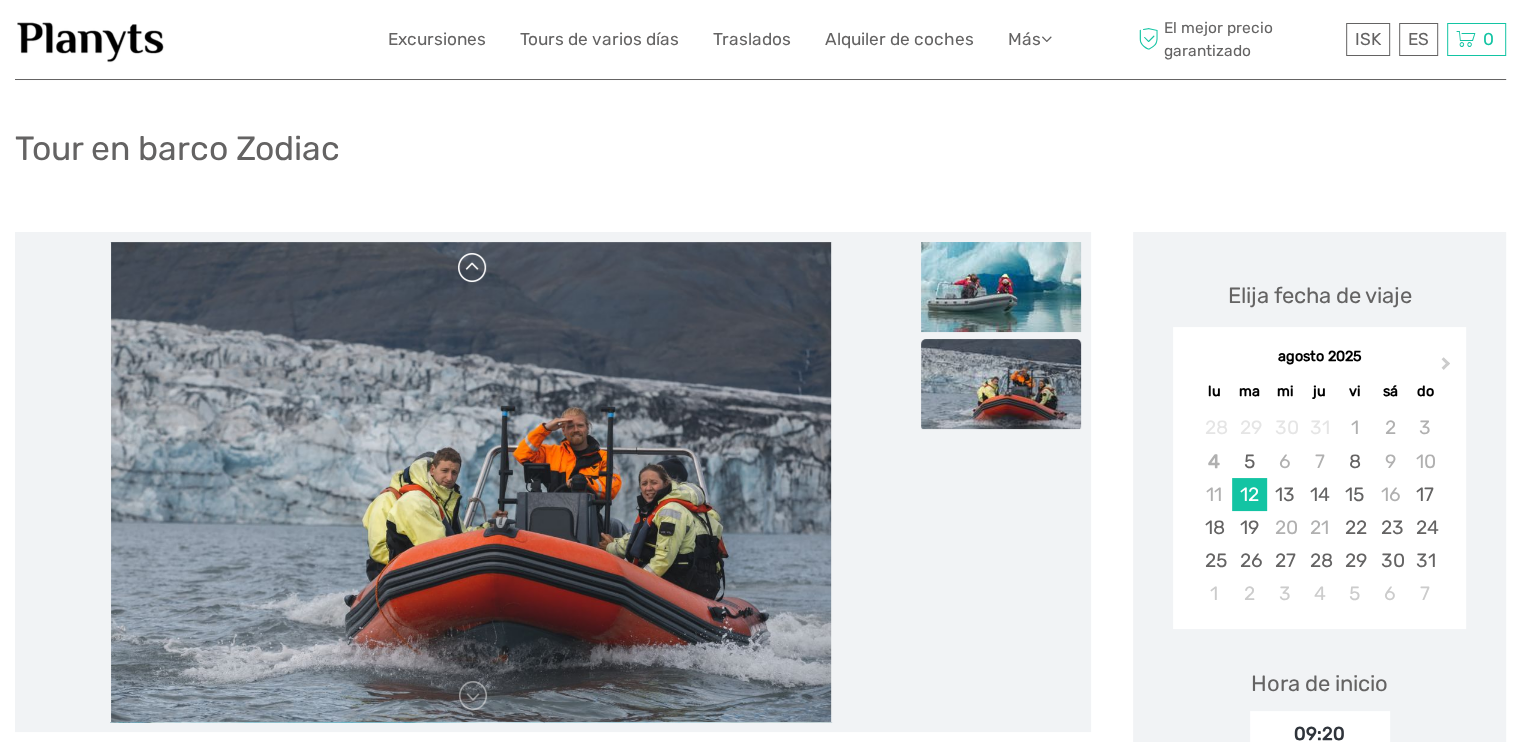 click at bounding box center [473, 268] 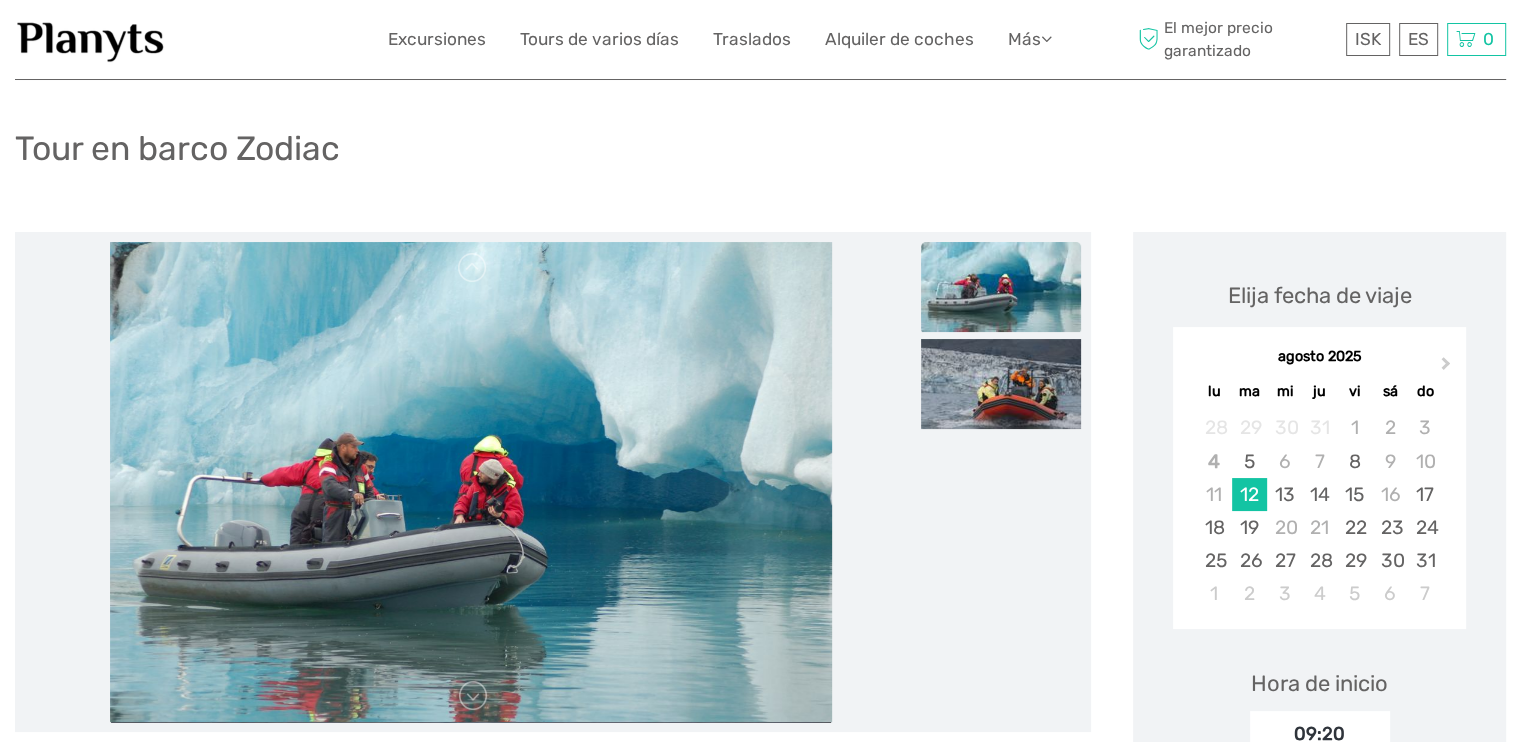 scroll, scrollTop: 400, scrollLeft: 0, axis: vertical 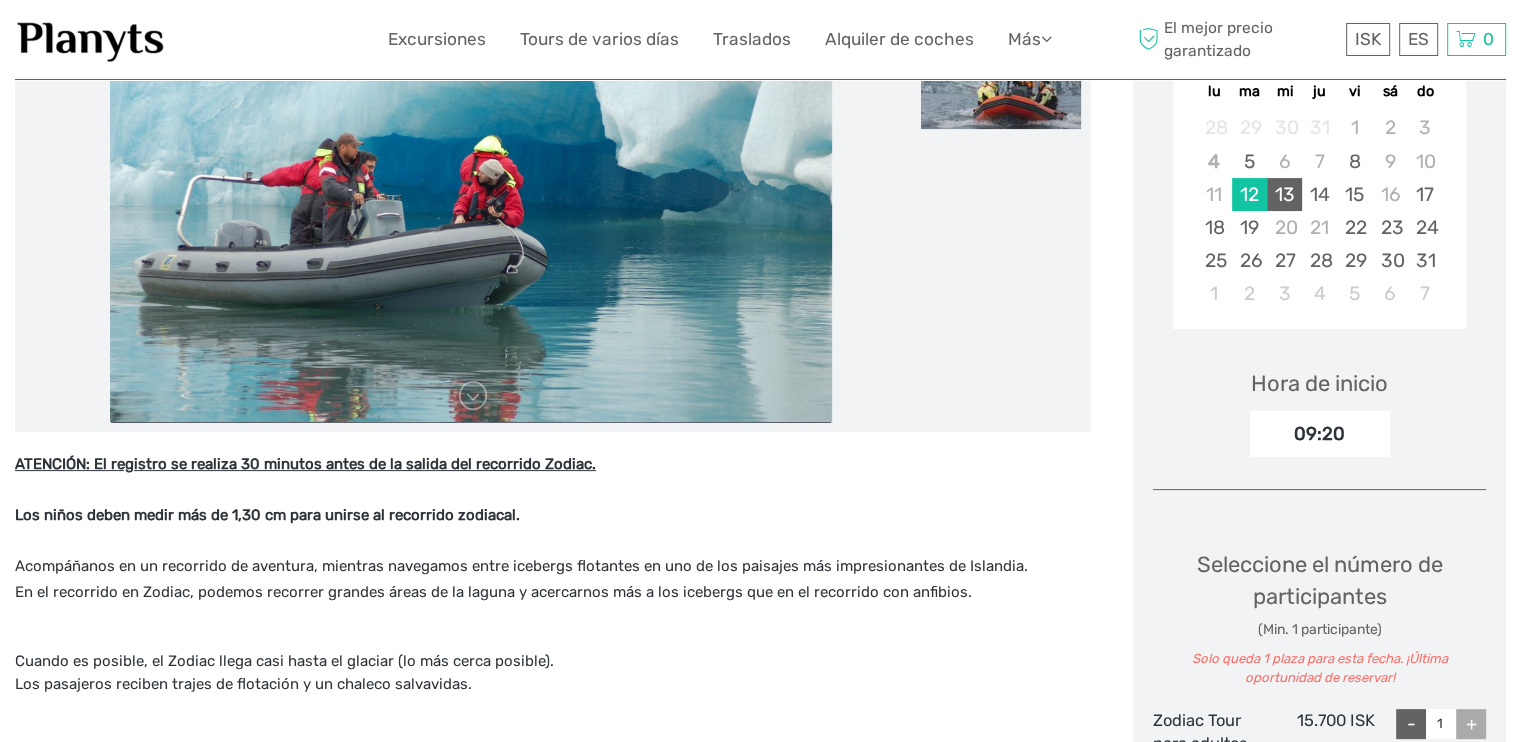 click on "13" at bounding box center (1284, 194) 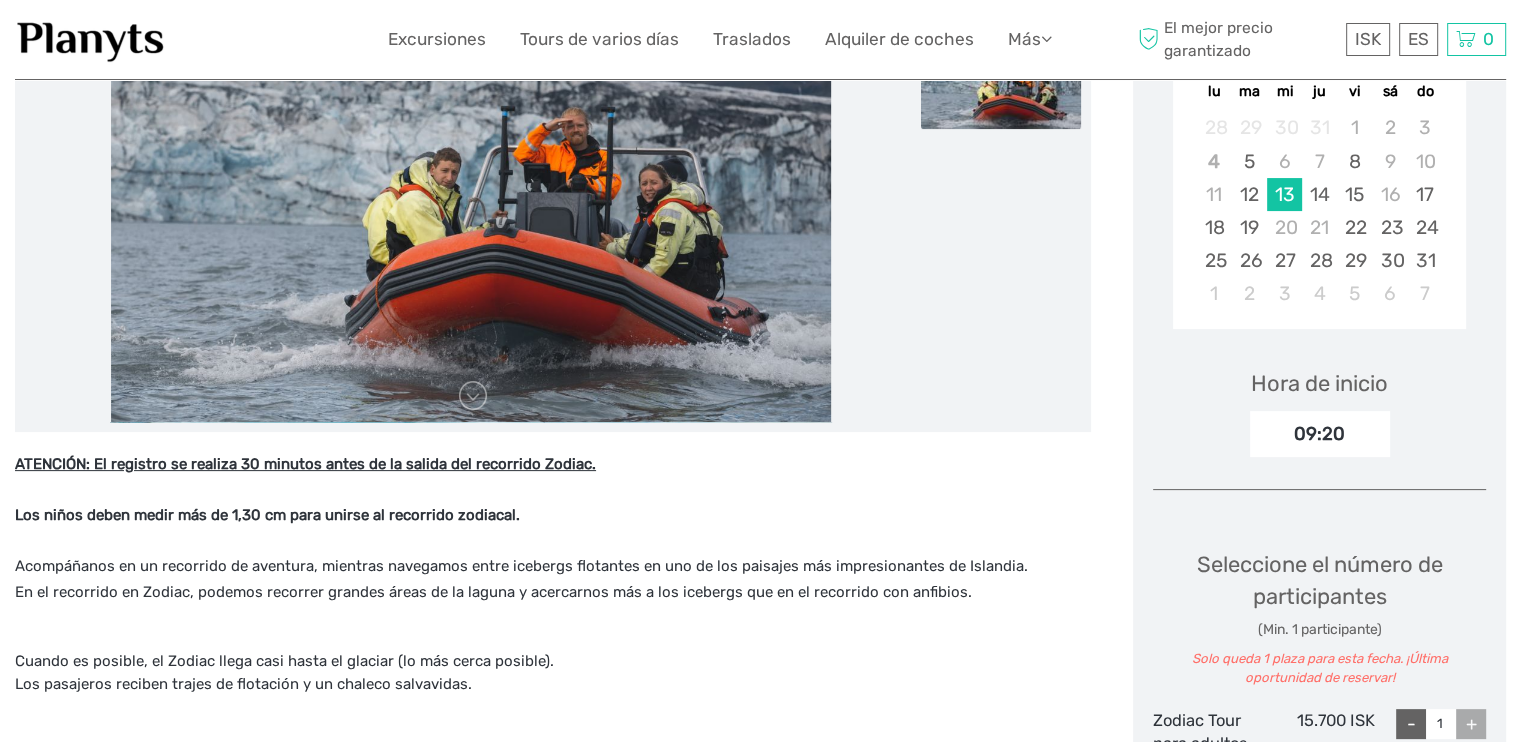 scroll, scrollTop: 300, scrollLeft: 0, axis: vertical 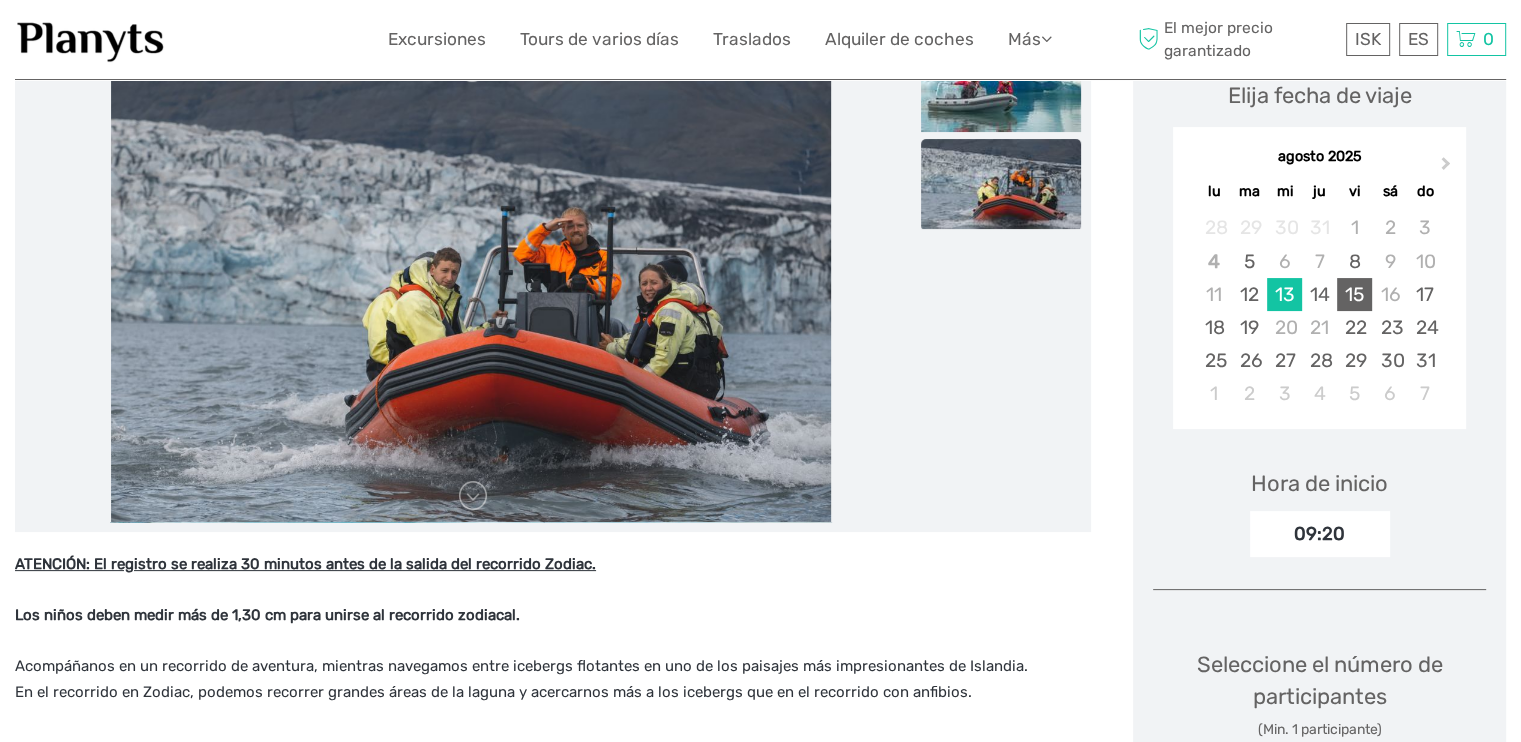 click on "15" at bounding box center (1354, 294) 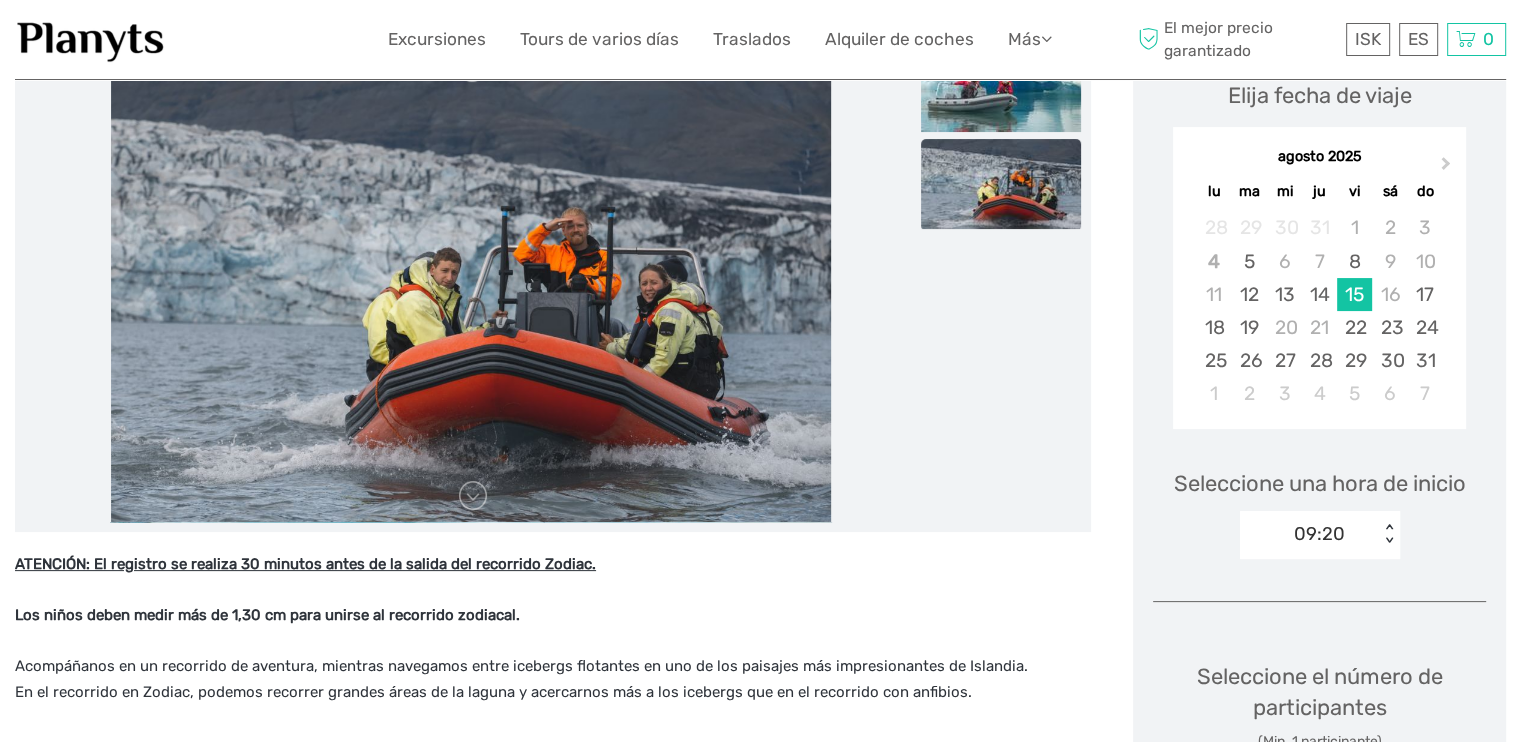 scroll, scrollTop: 400, scrollLeft: 0, axis: vertical 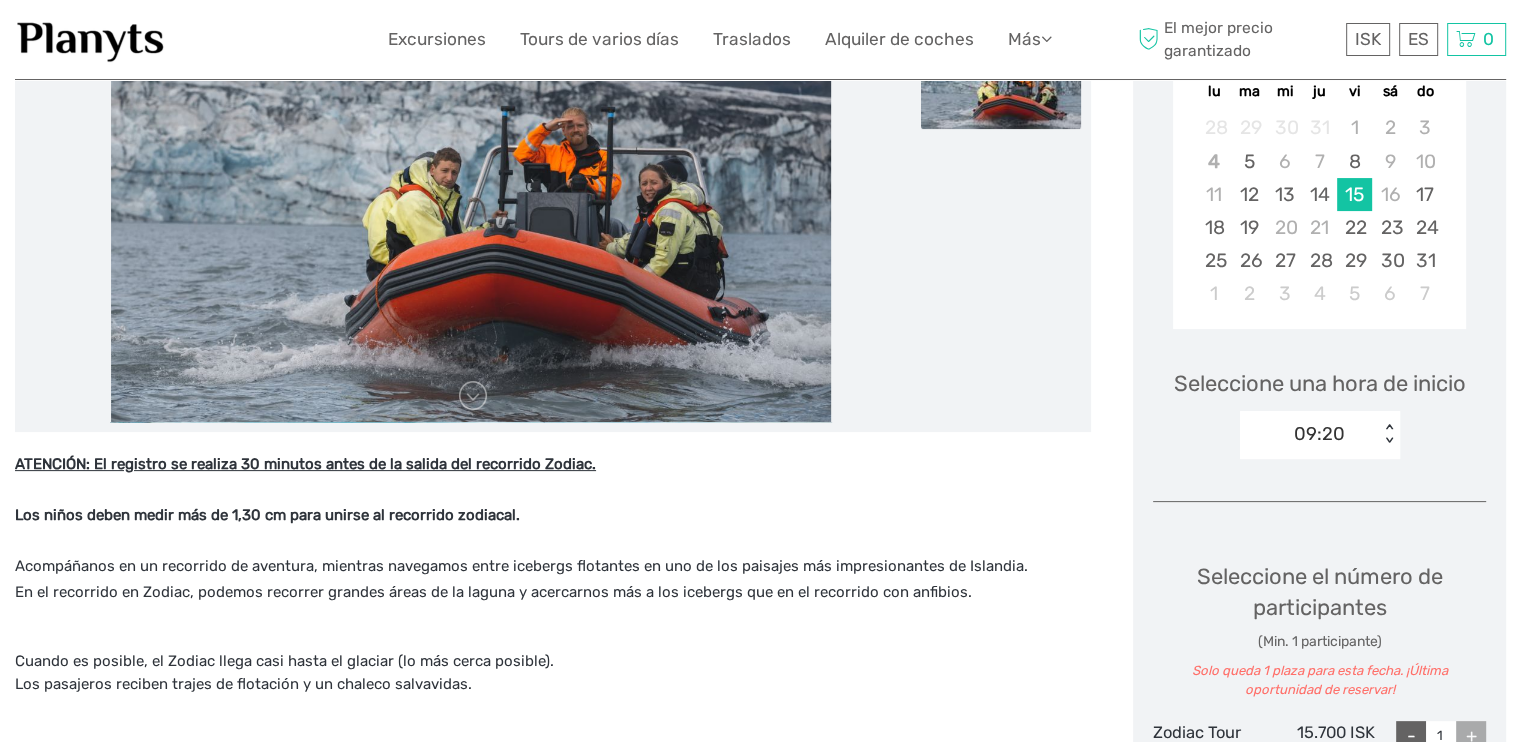 click on "< >" at bounding box center [1389, 434] 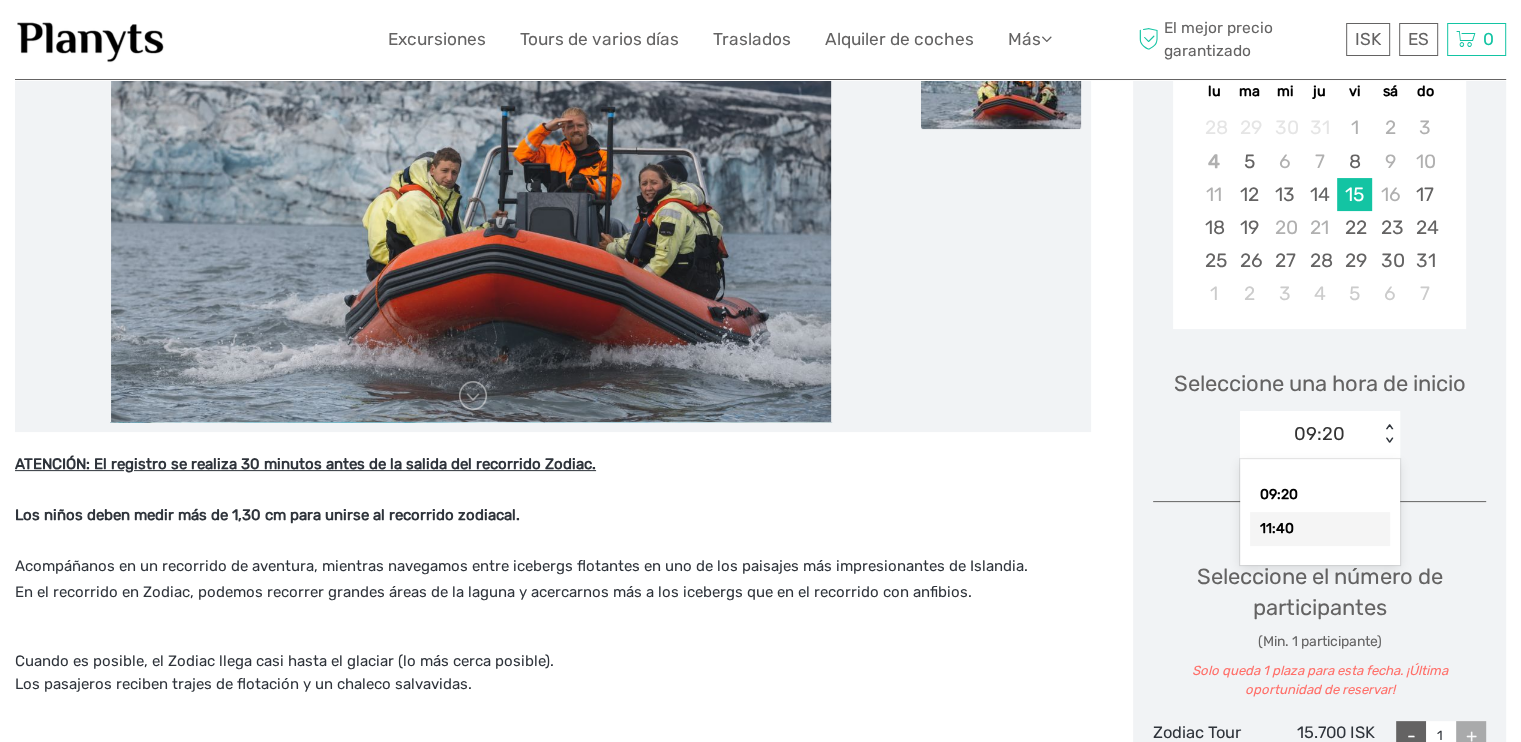click on "11:40" at bounding box center [1320, 529] 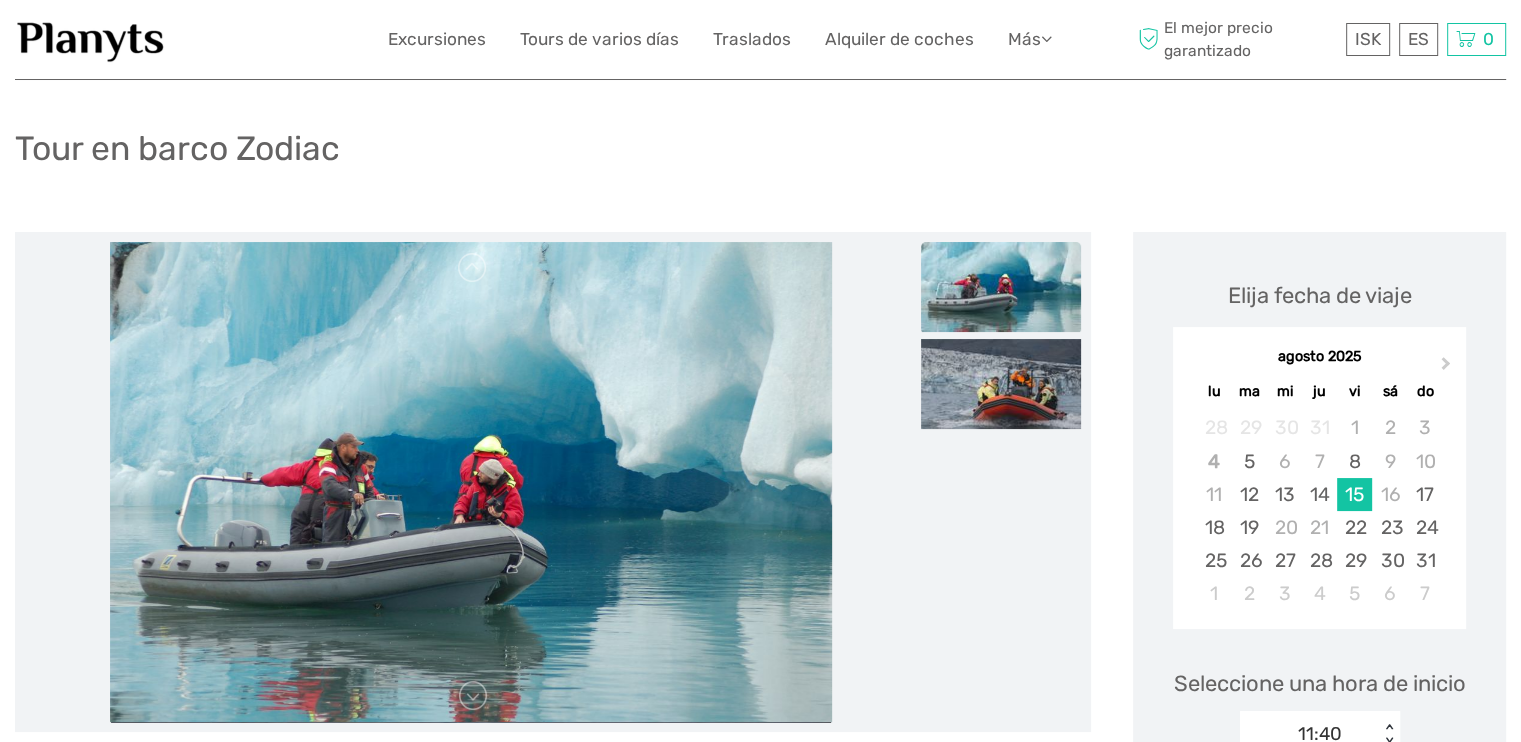 scroll, scrollTop: 0, scrollLeft: 0, axis: both 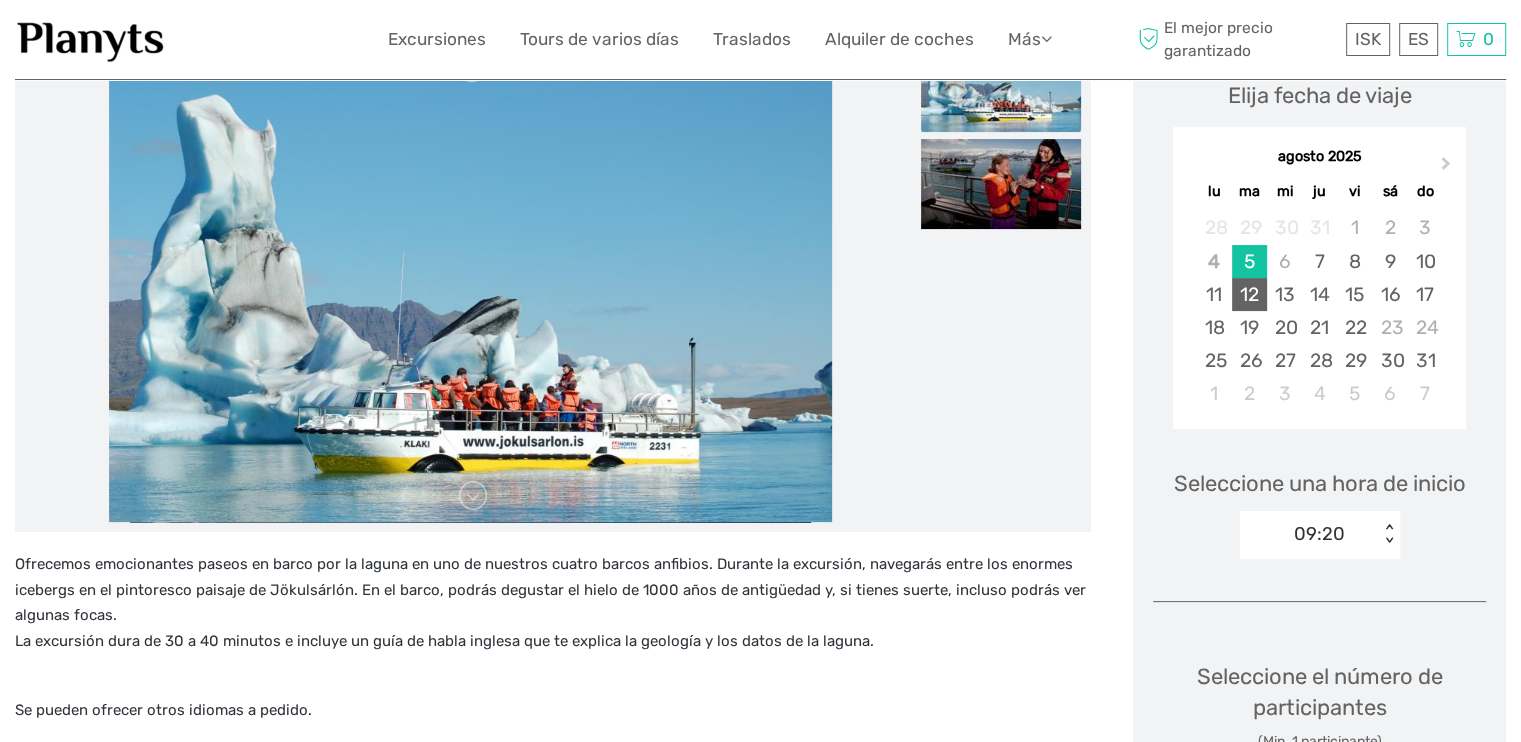 click on "12" at bounding box center (1249, 294) 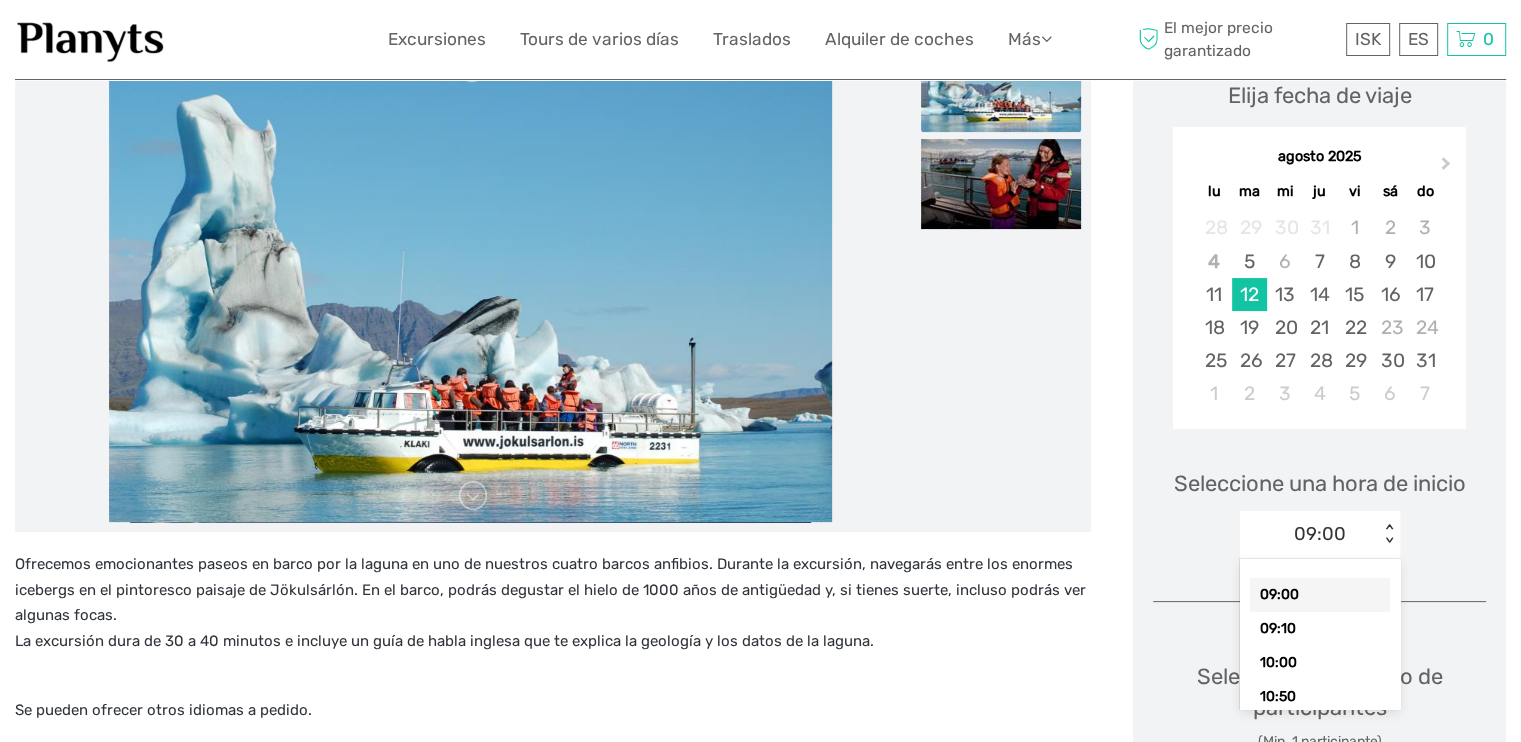 click on "< >" at bounding box center [1389, 534] 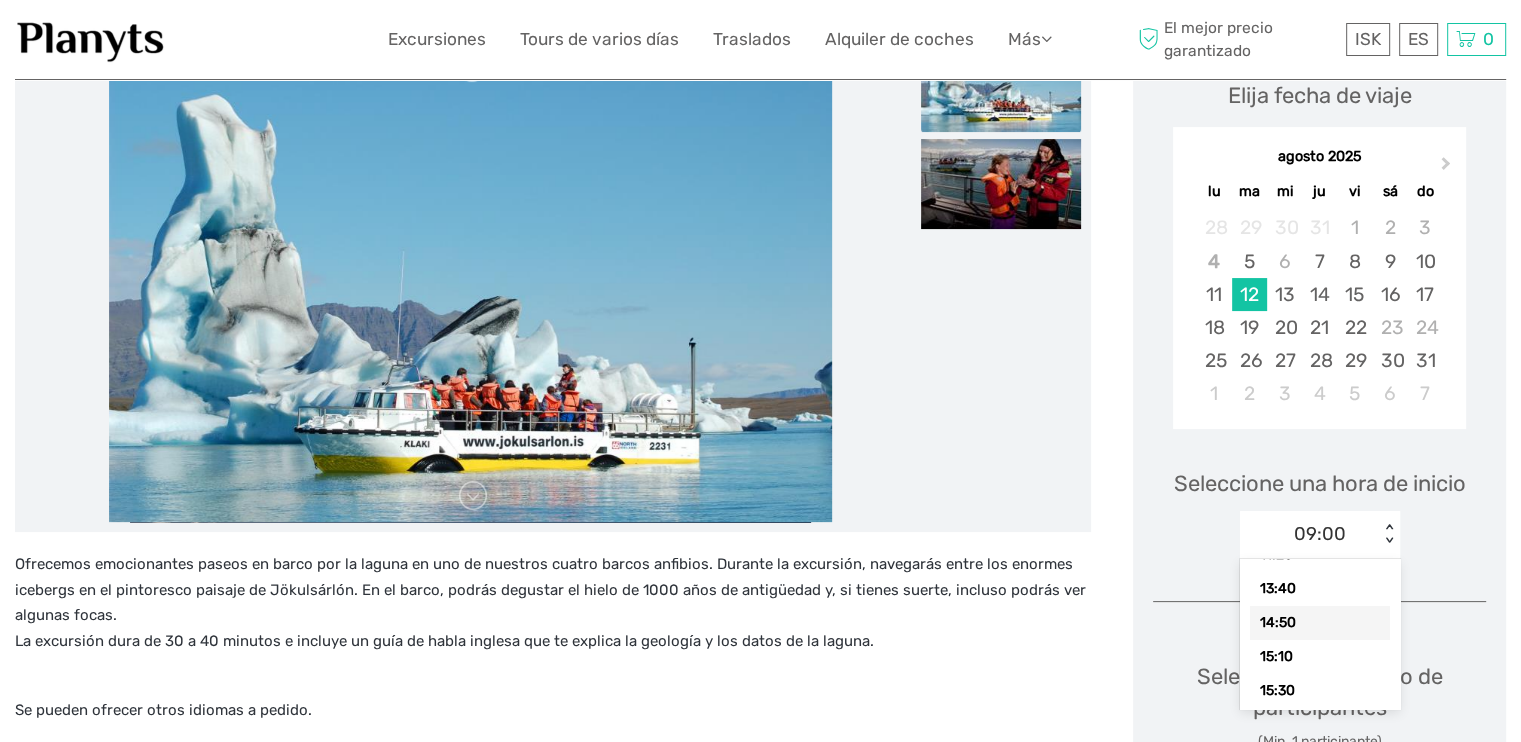 scroll, scrollTop: 276, scrollLeft: 0, axis: vertical 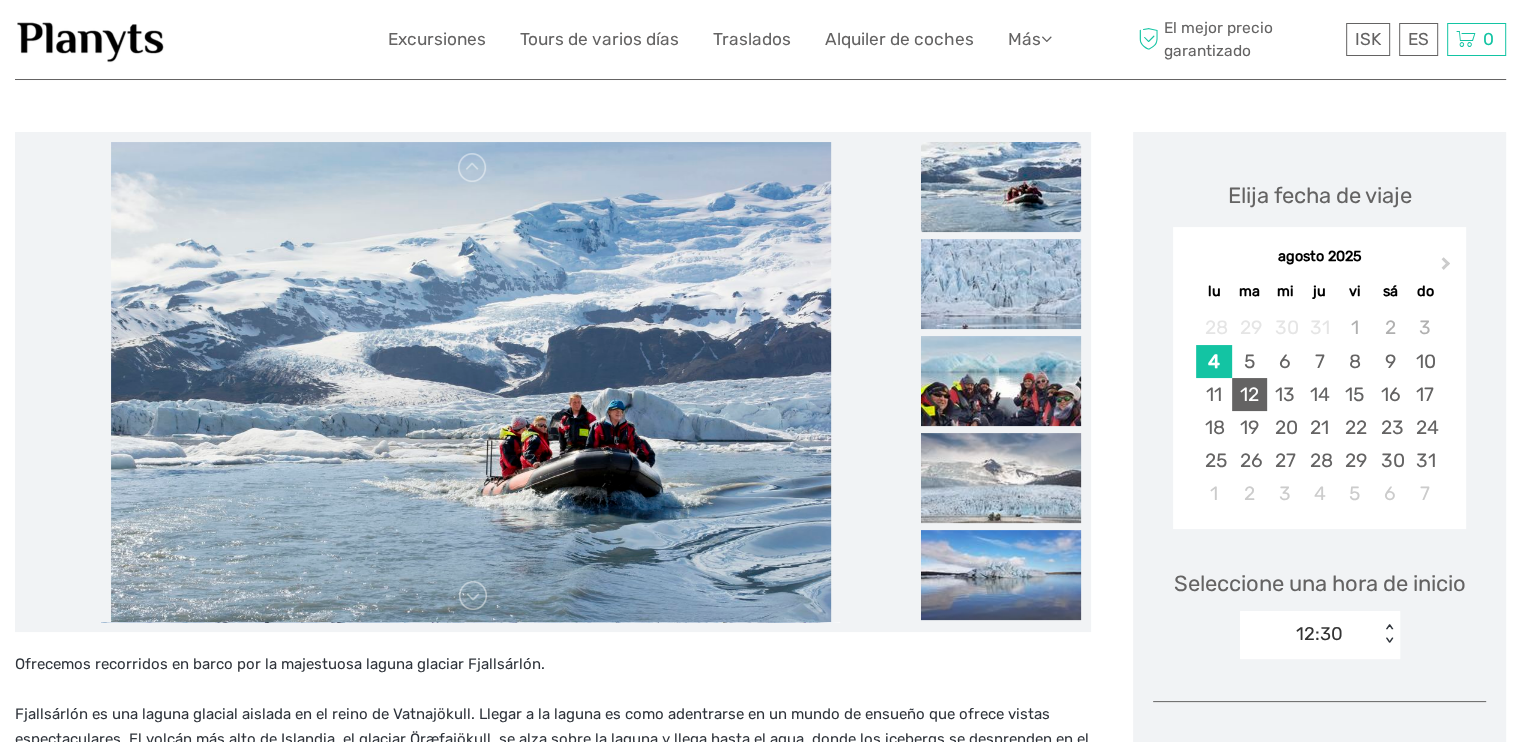 click on "12" at bounding box center [1249, 394] 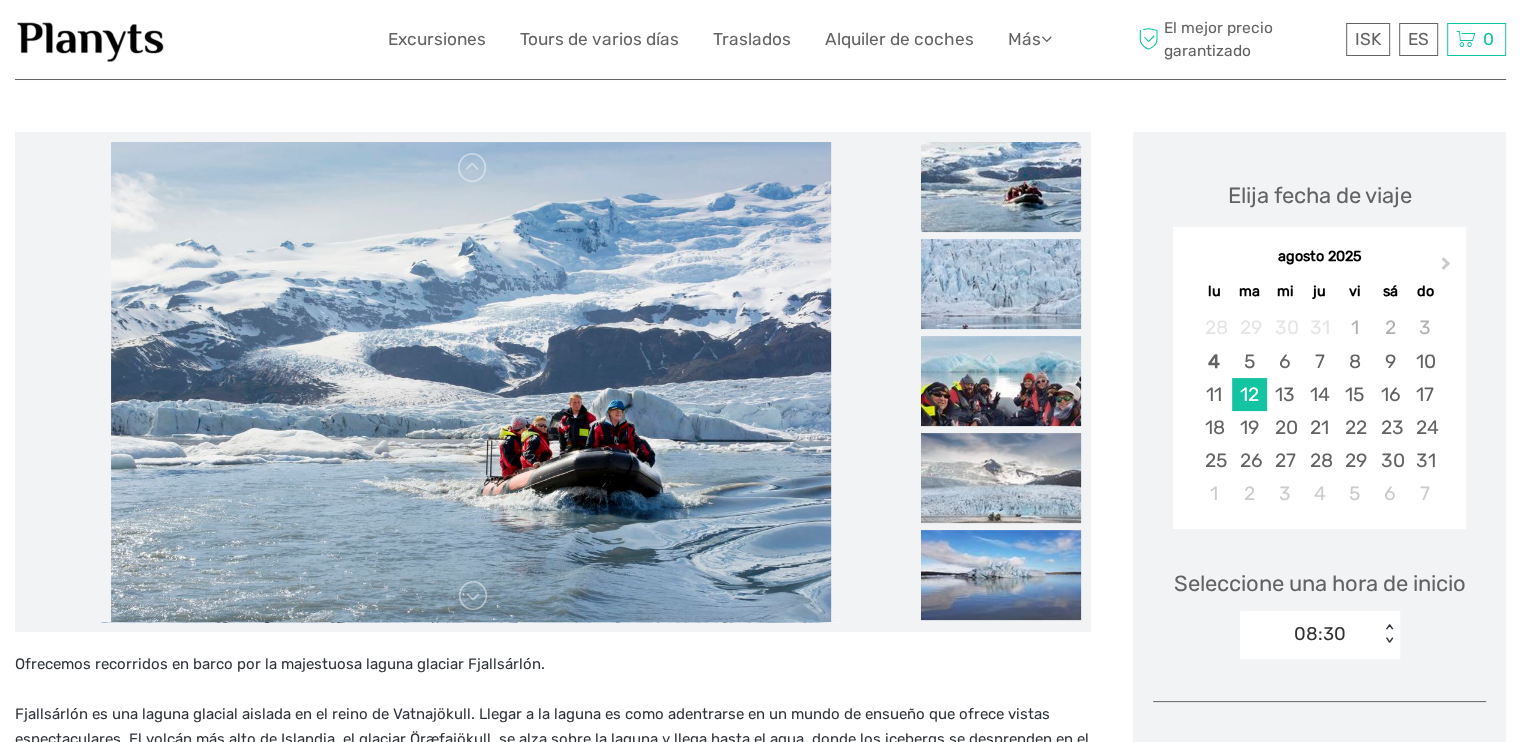 scroll, scrollTop: 400, scrollLeft: 0, axis: vertical 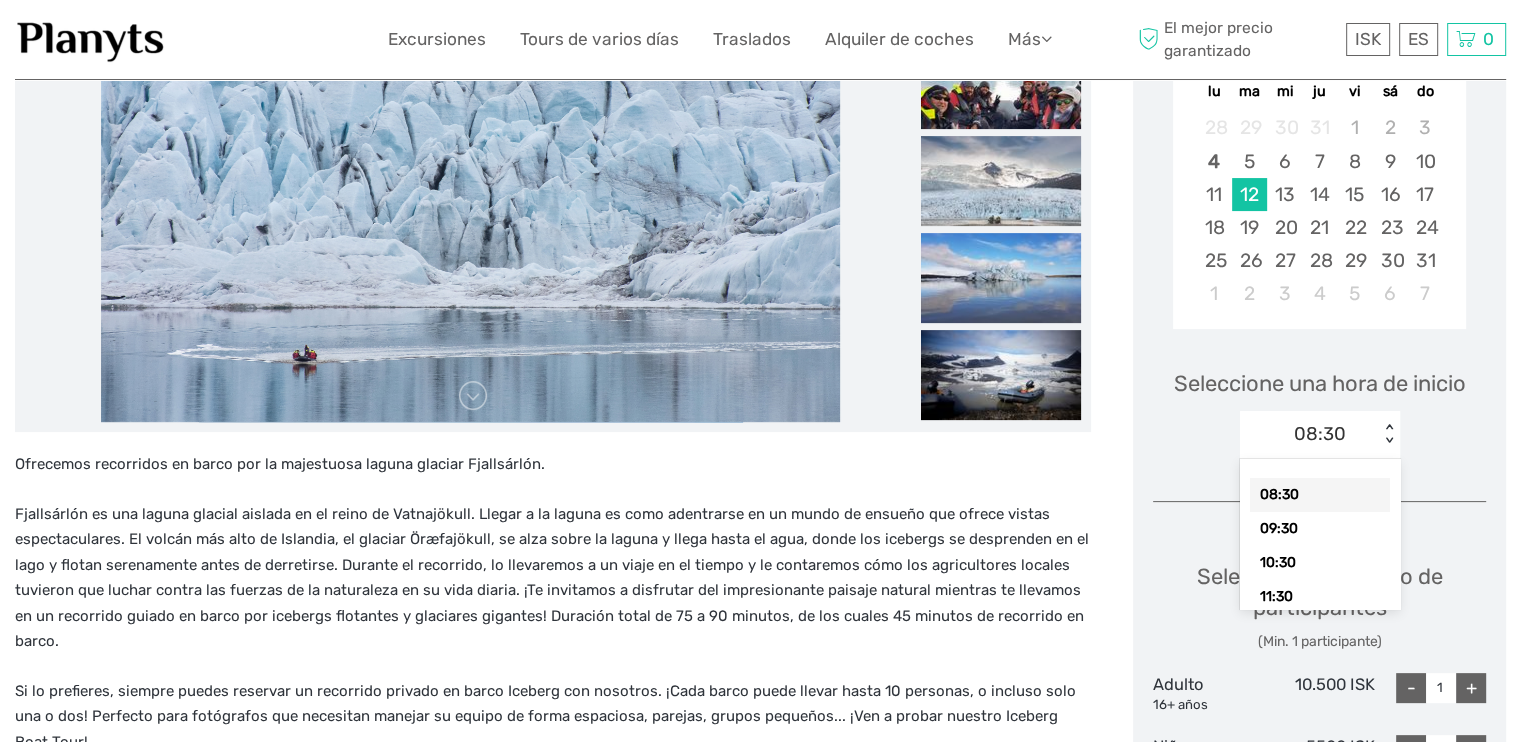 click on "< >" at bounding box center [1389, 434] 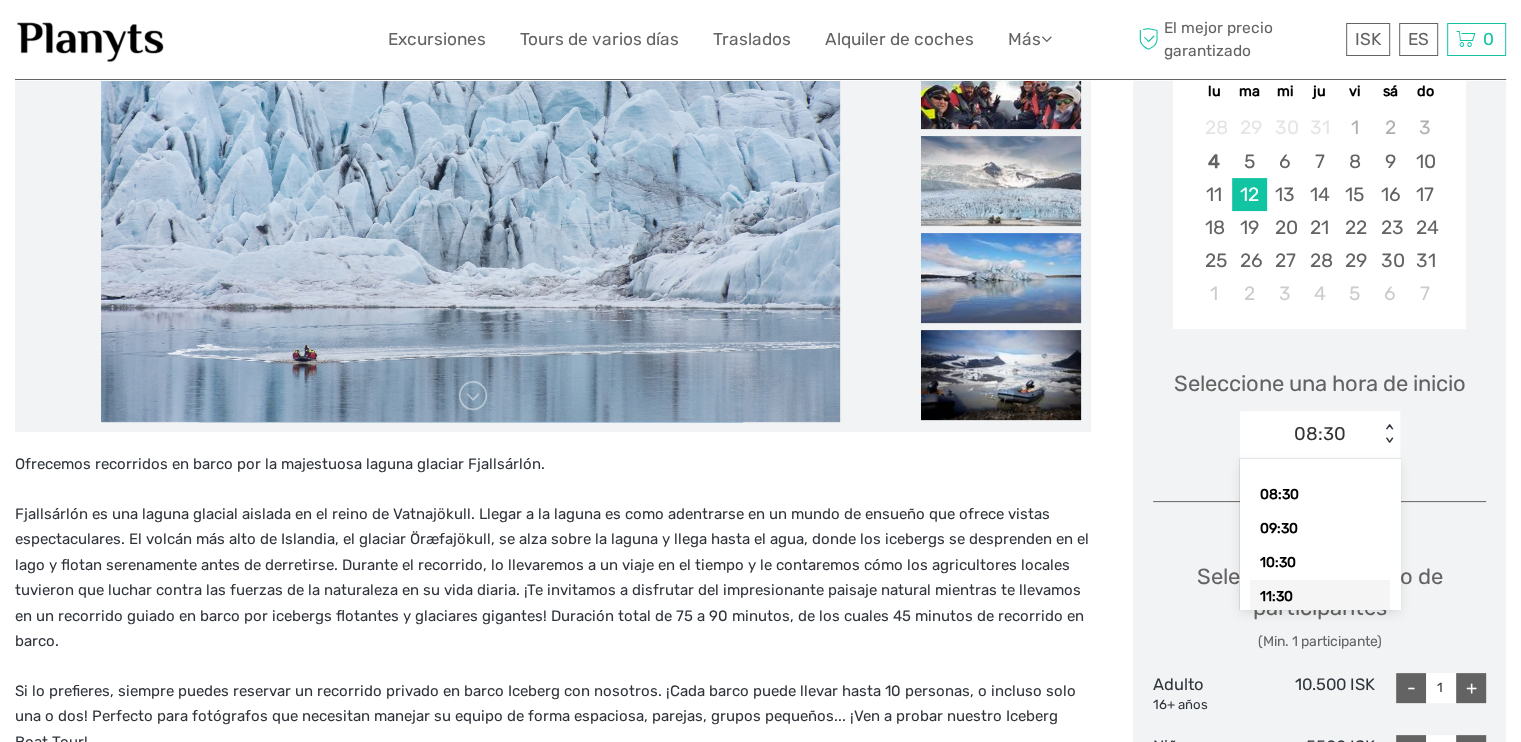 scroll, scrollTop: 40, scrollLeft: 0, axis: vertical 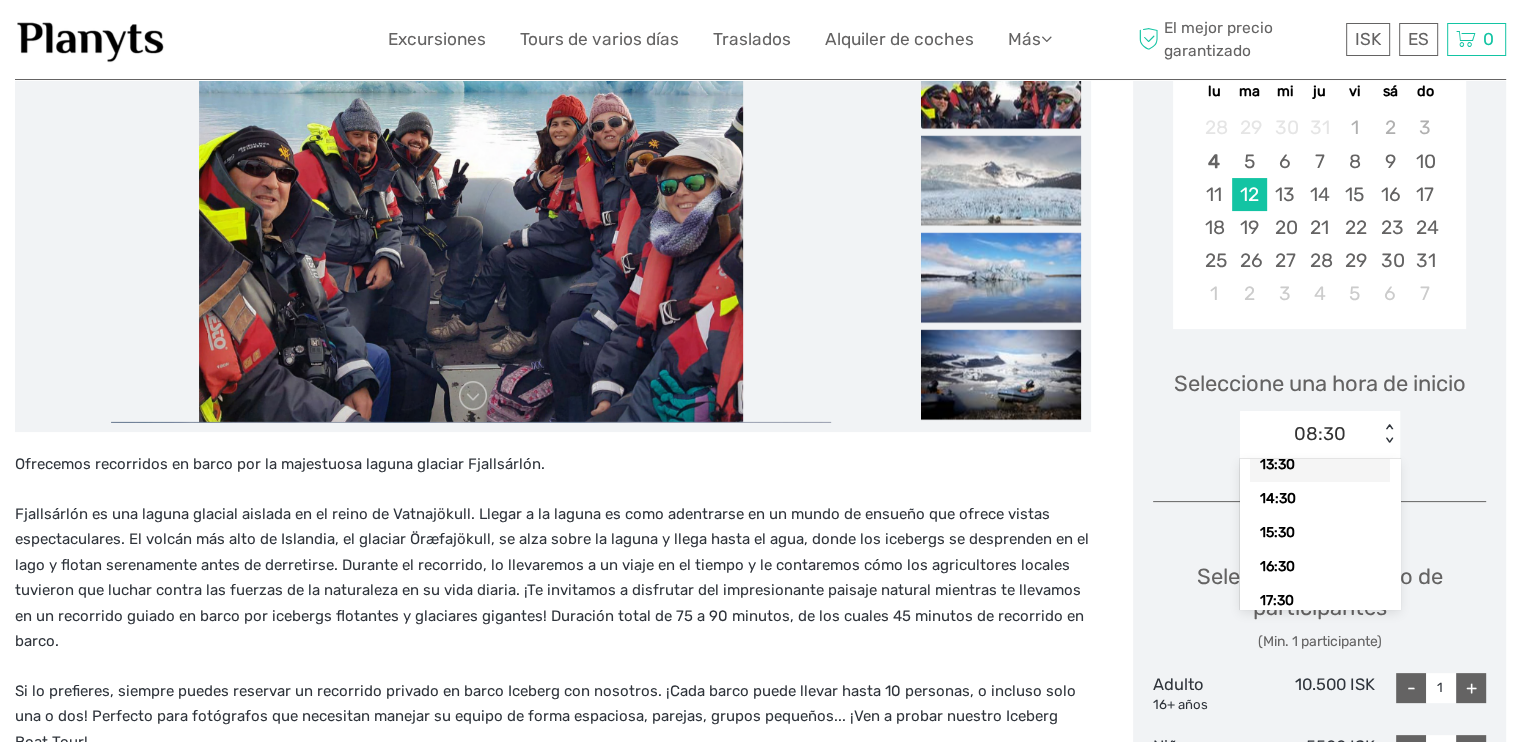 click on "13:30" at bounding box center [1320, 465] 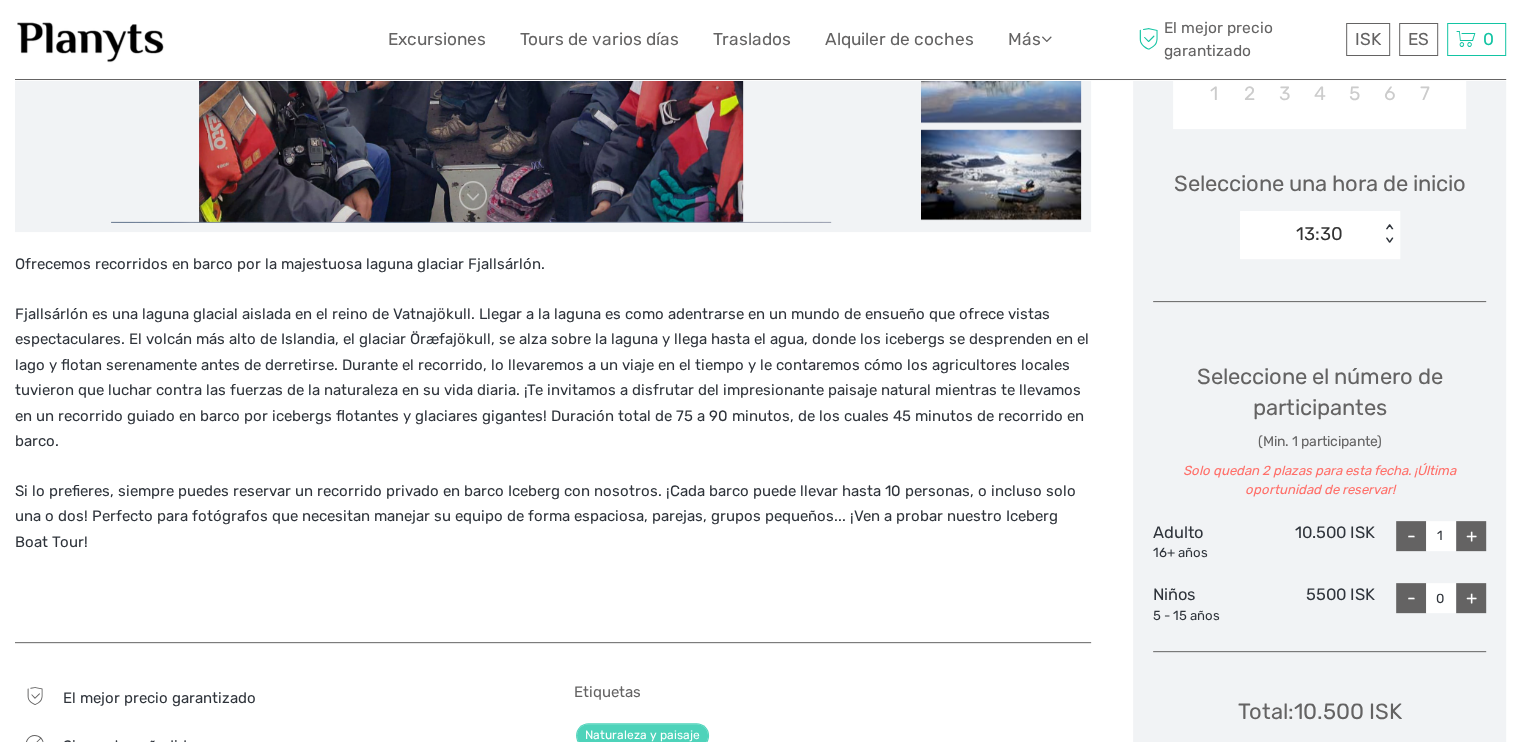 scroll, scrollTop: 500, scrollLeft: 0, axis: vertical 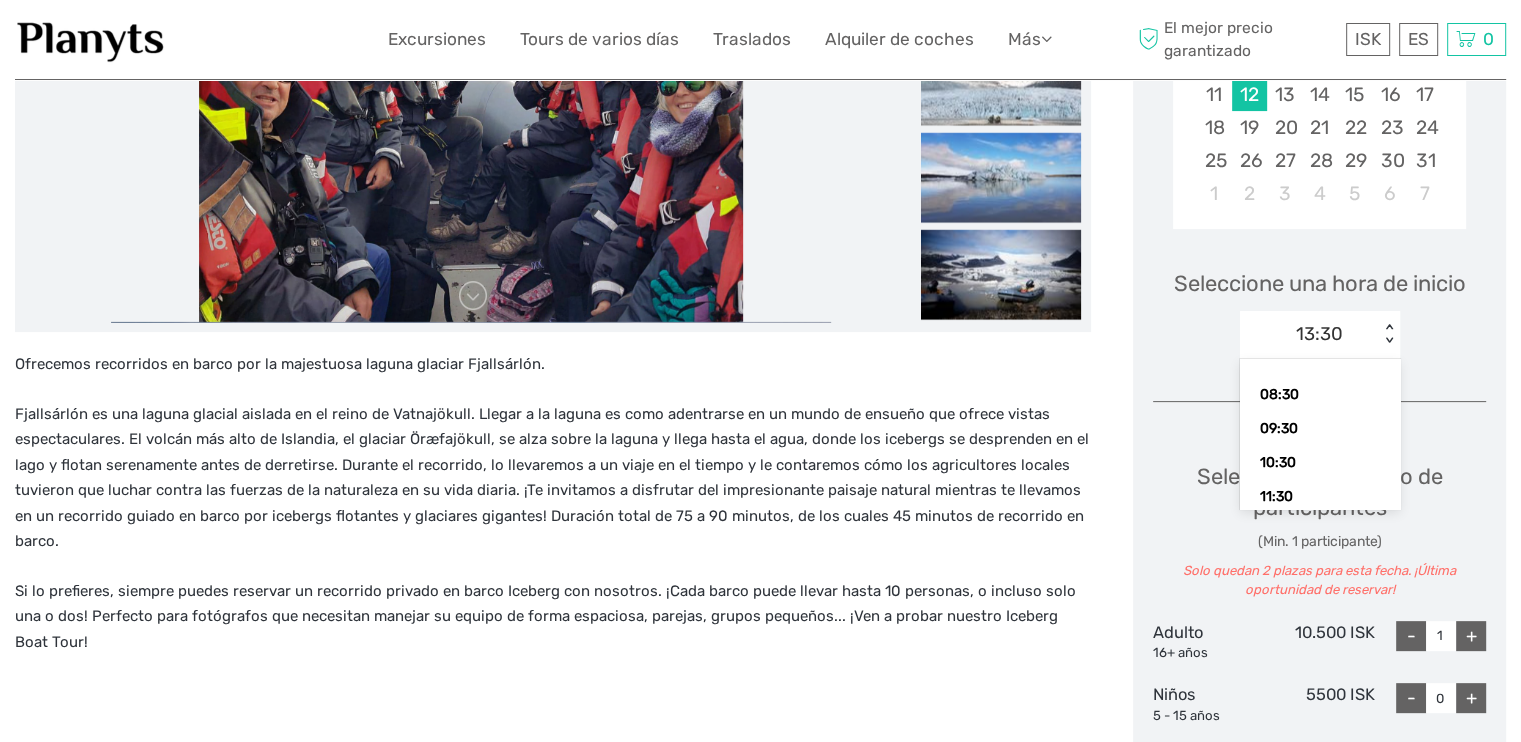 click on "< >" at bounding box center [1389, 334] 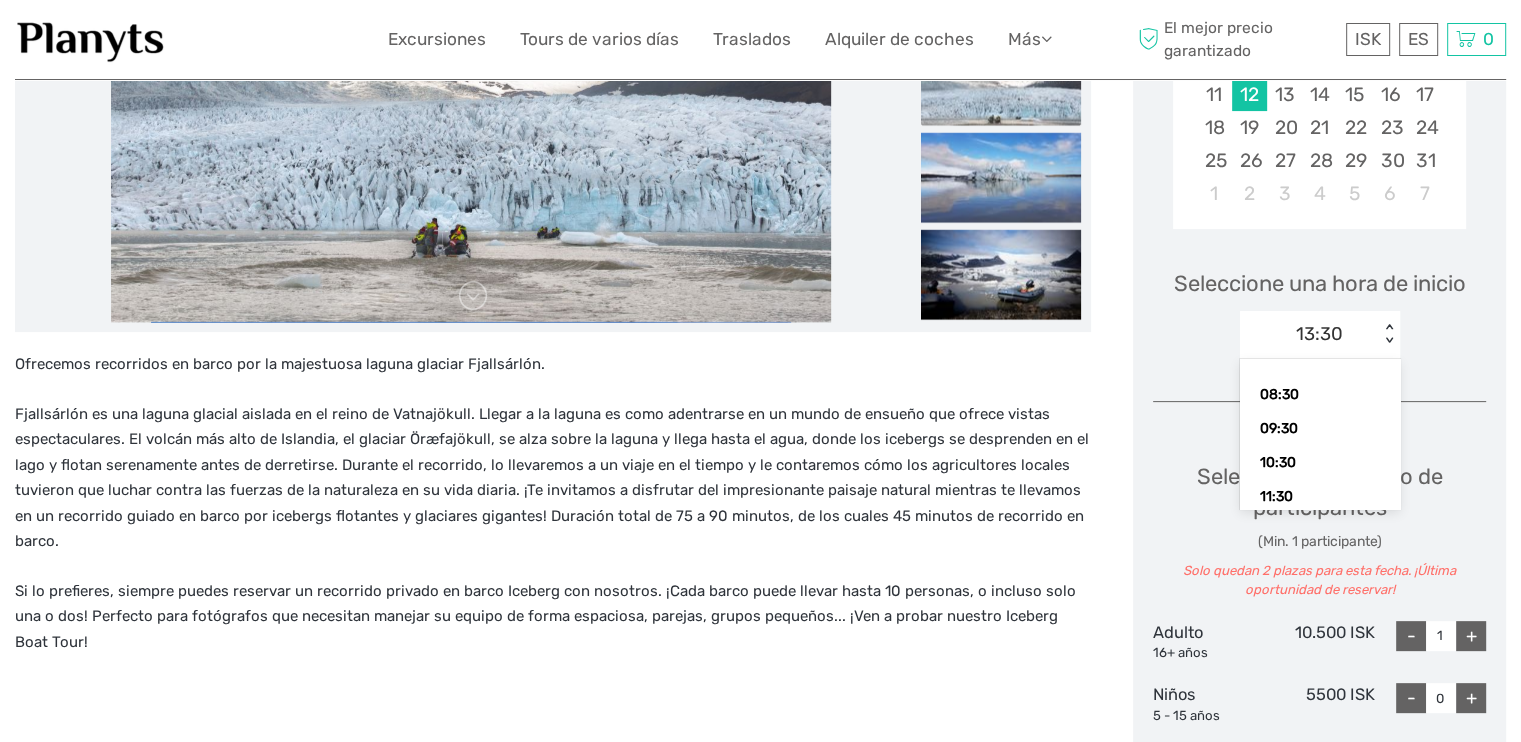 click on "< >" at bounding box center (1389, 334) 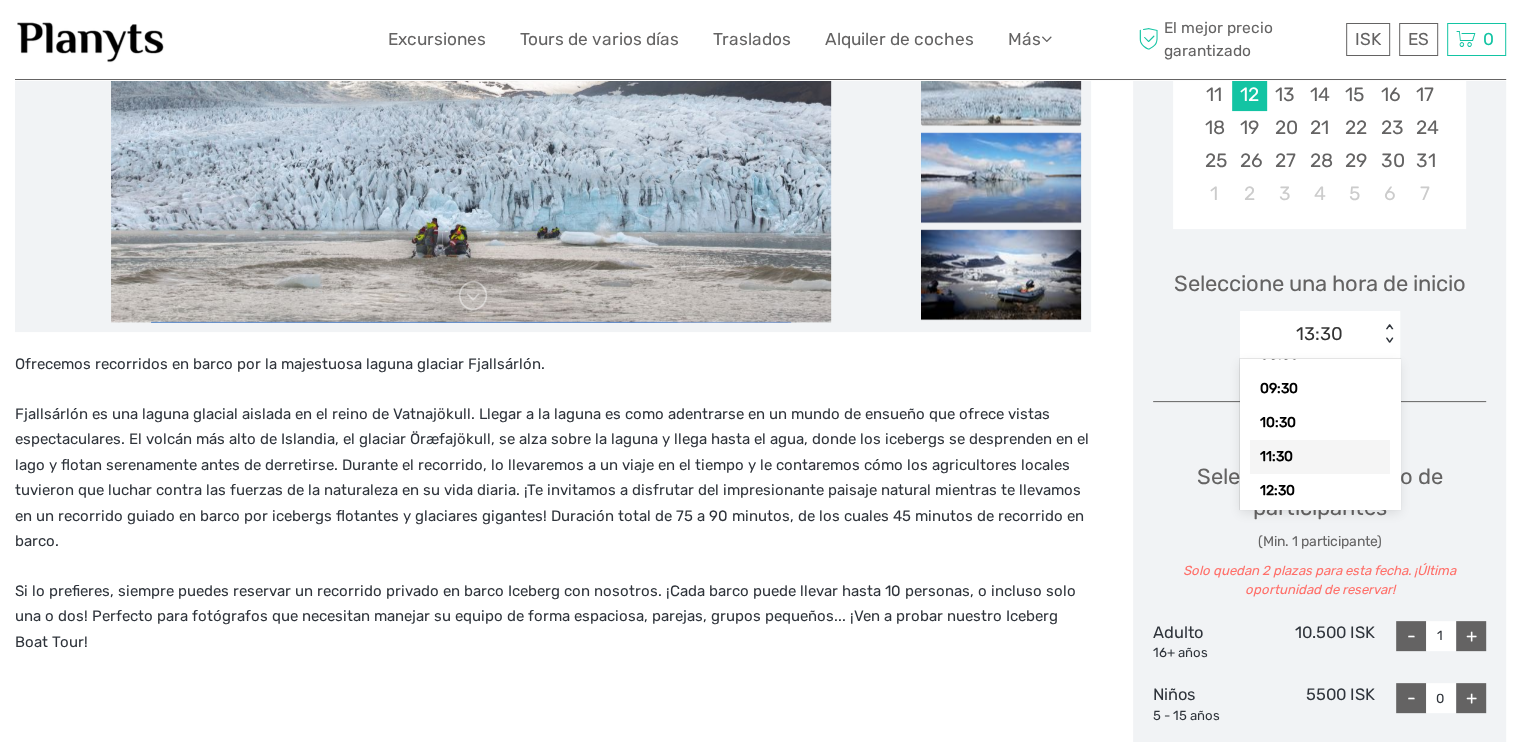 scroll, scrollTop: 80, scrollLeft: 0, axis: vertical 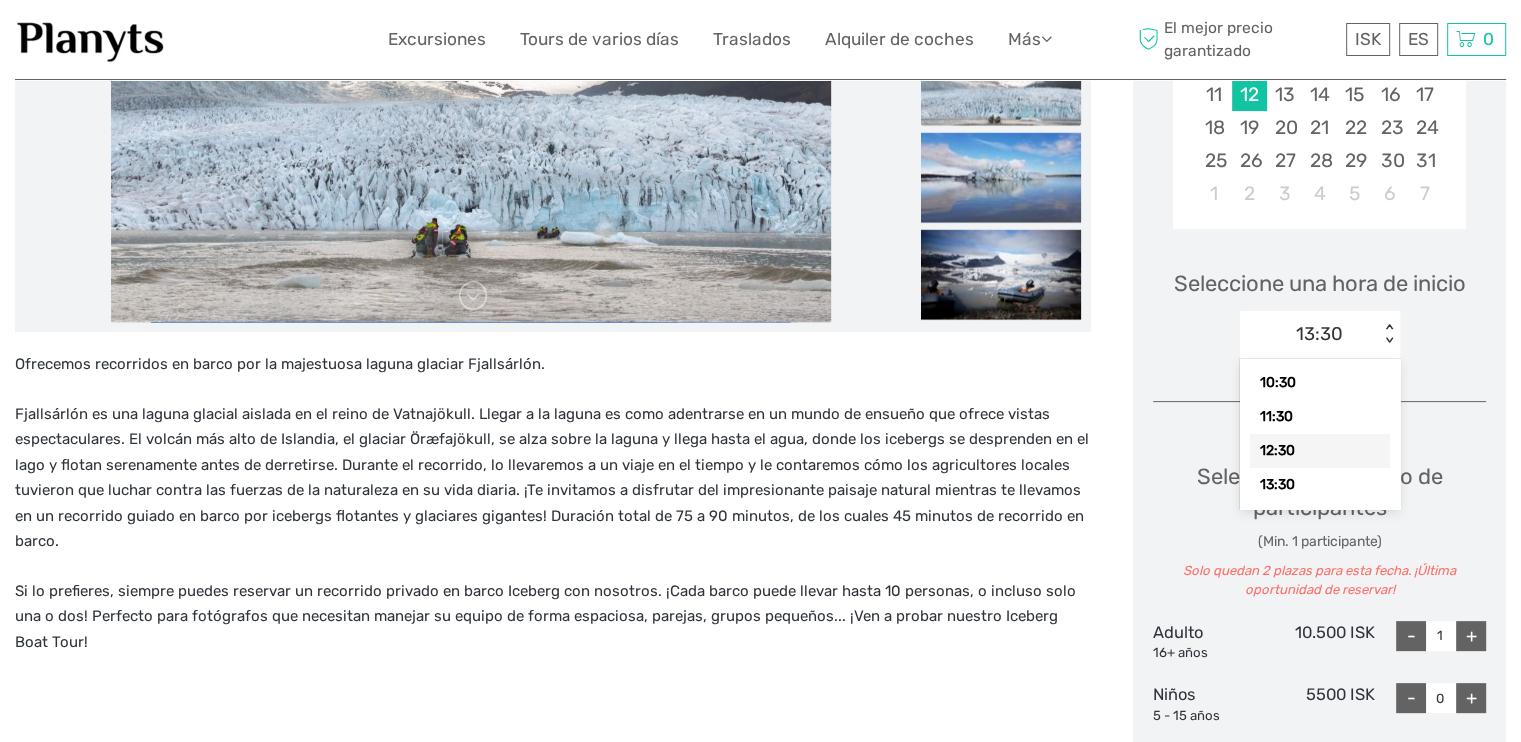 click on "12:30" at bounding box center [1320, 451] 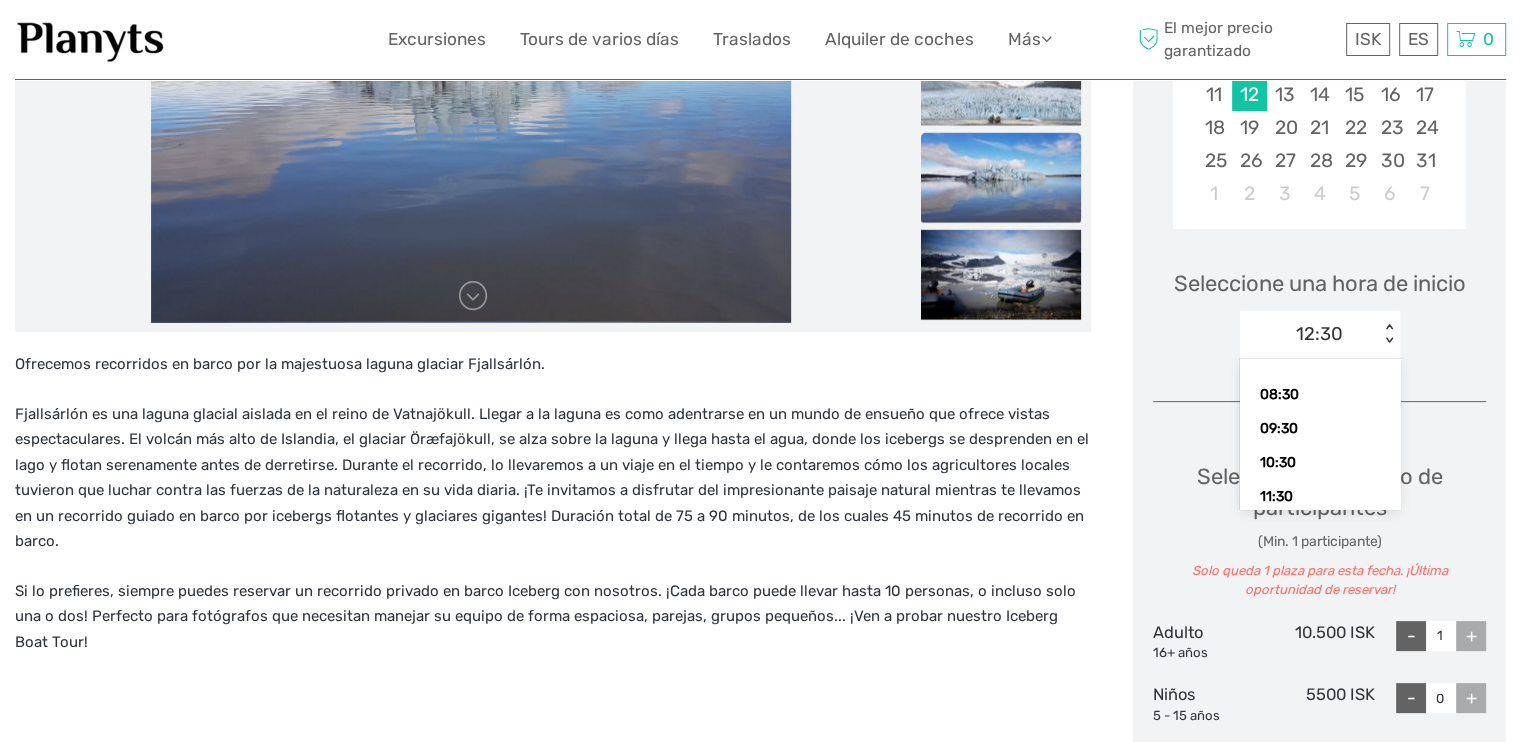 click on "< >" at bounding box center (1389, 334) 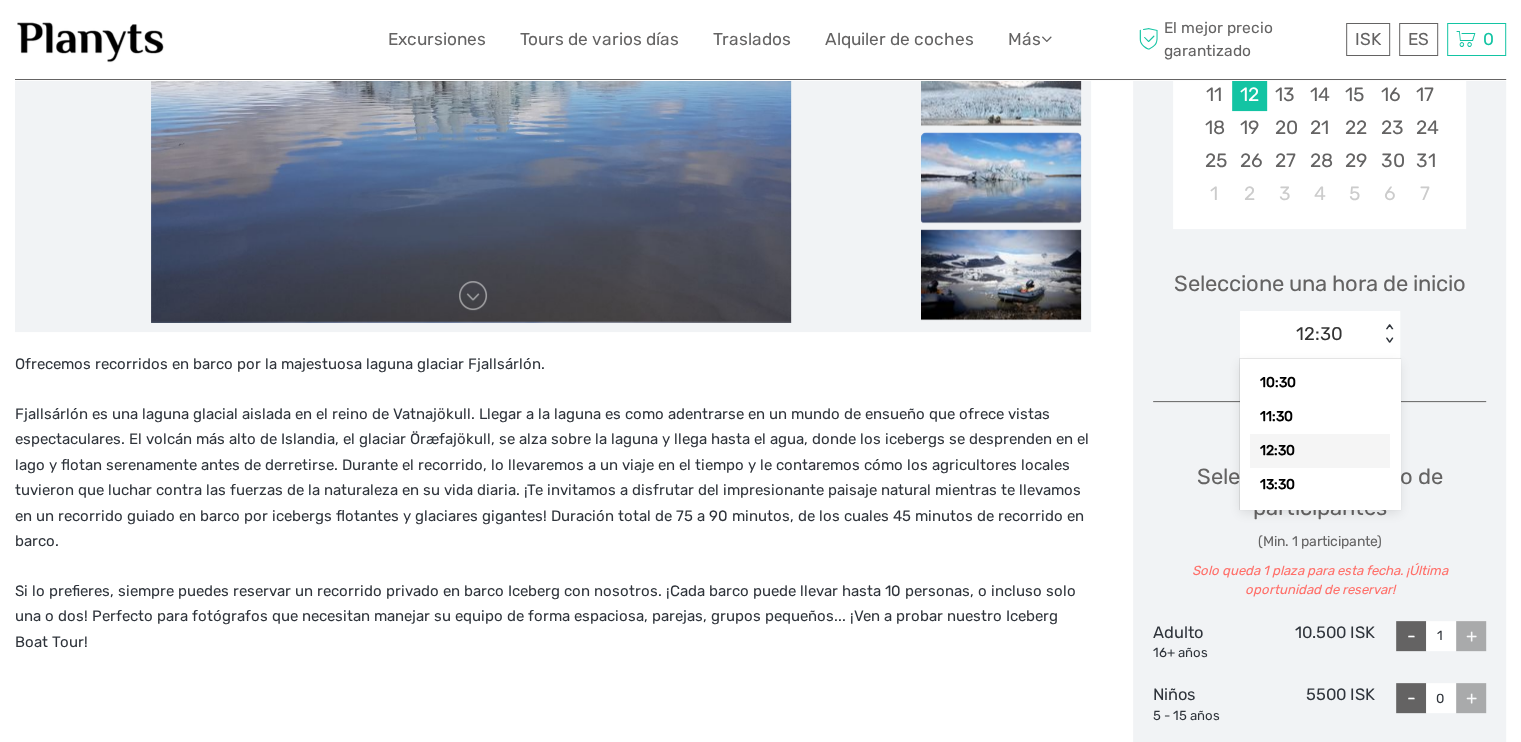 scroll, scrollTop: 120, scrollLeft: 0, axis: vertical 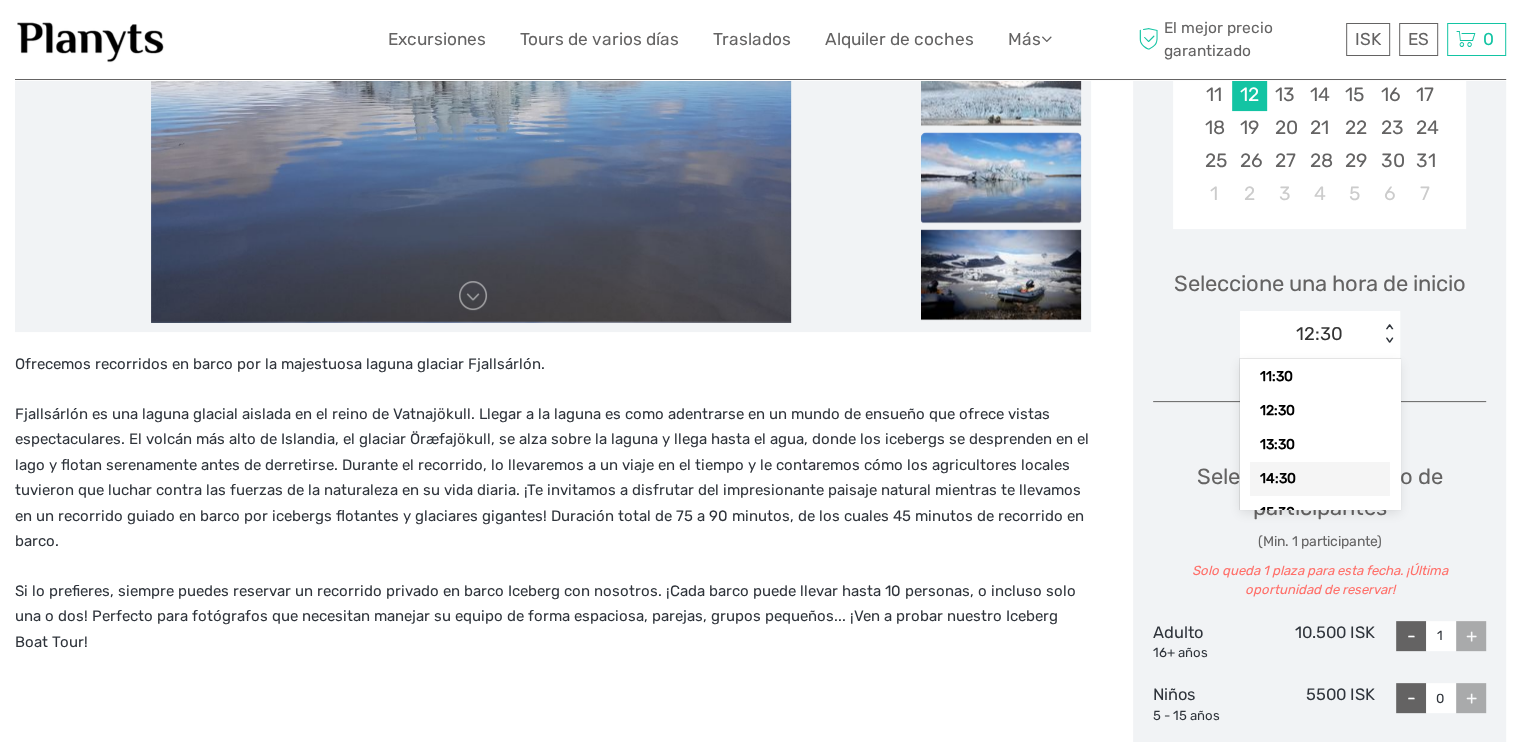 click on "14:30" at bounding box center (1320, 479) 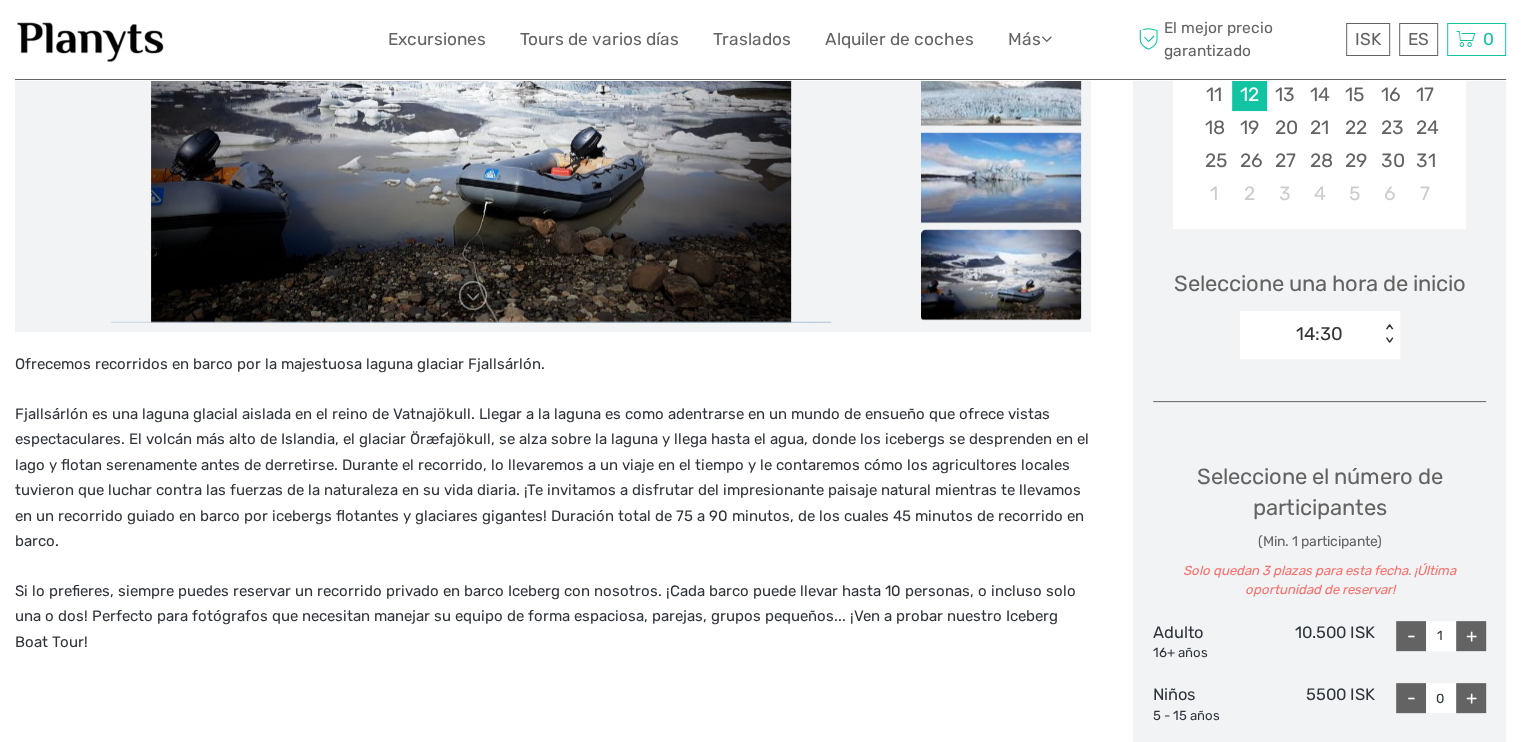 scroll, scrollTop: 400, scrollLeft: 0, axis: vertical 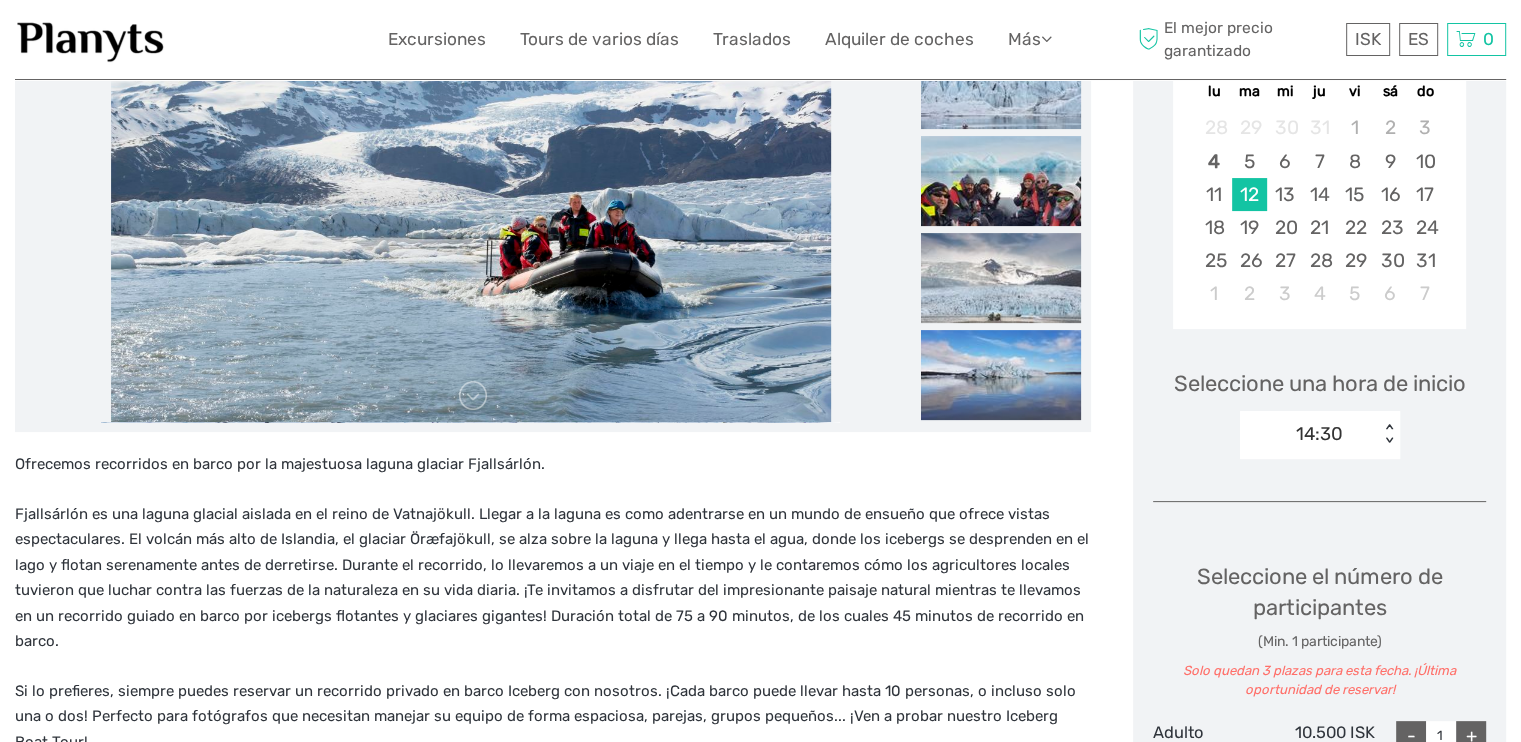 click on "< >" at bounding box center (1389, 434) 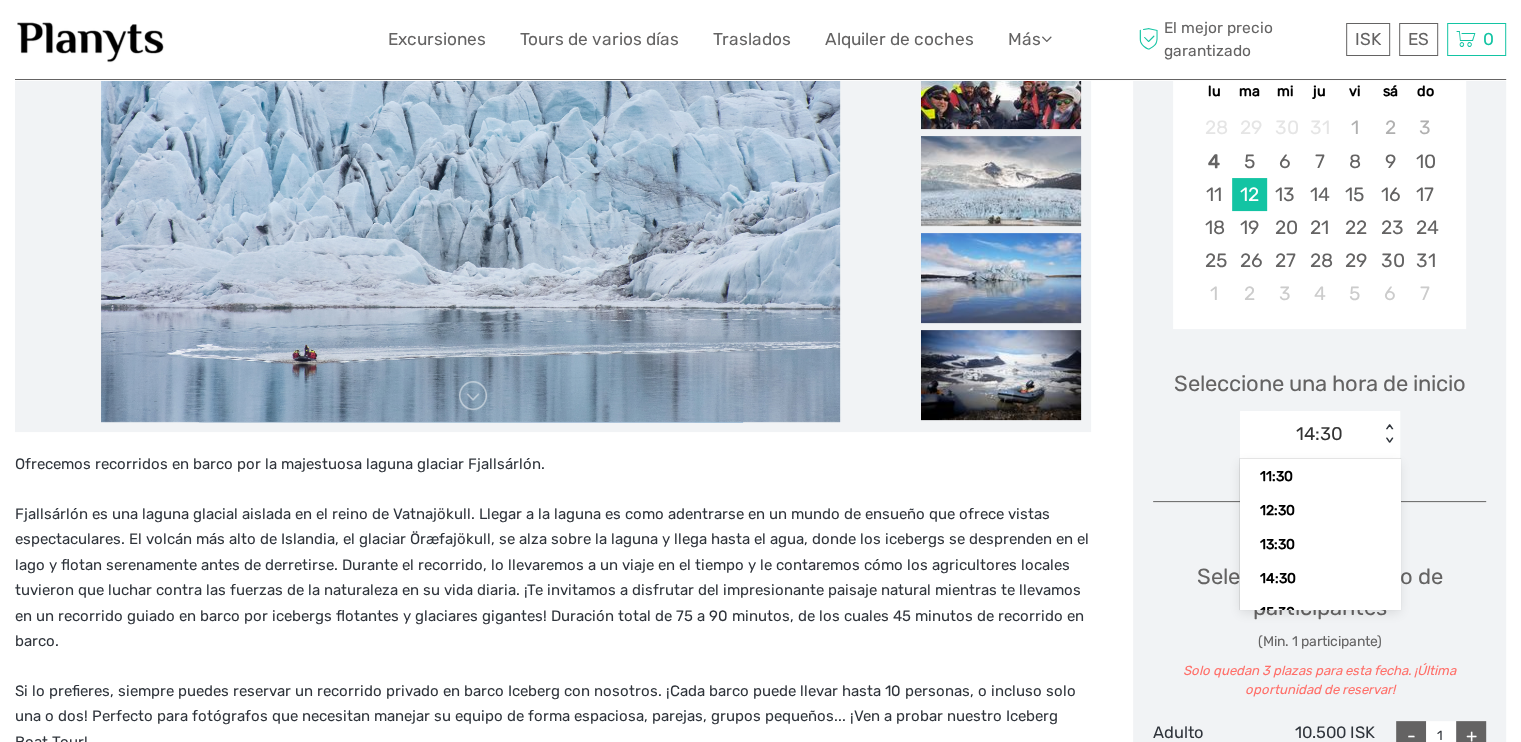 scroll, scrollTop: 160, scrollLeft: 0, axis: vertical 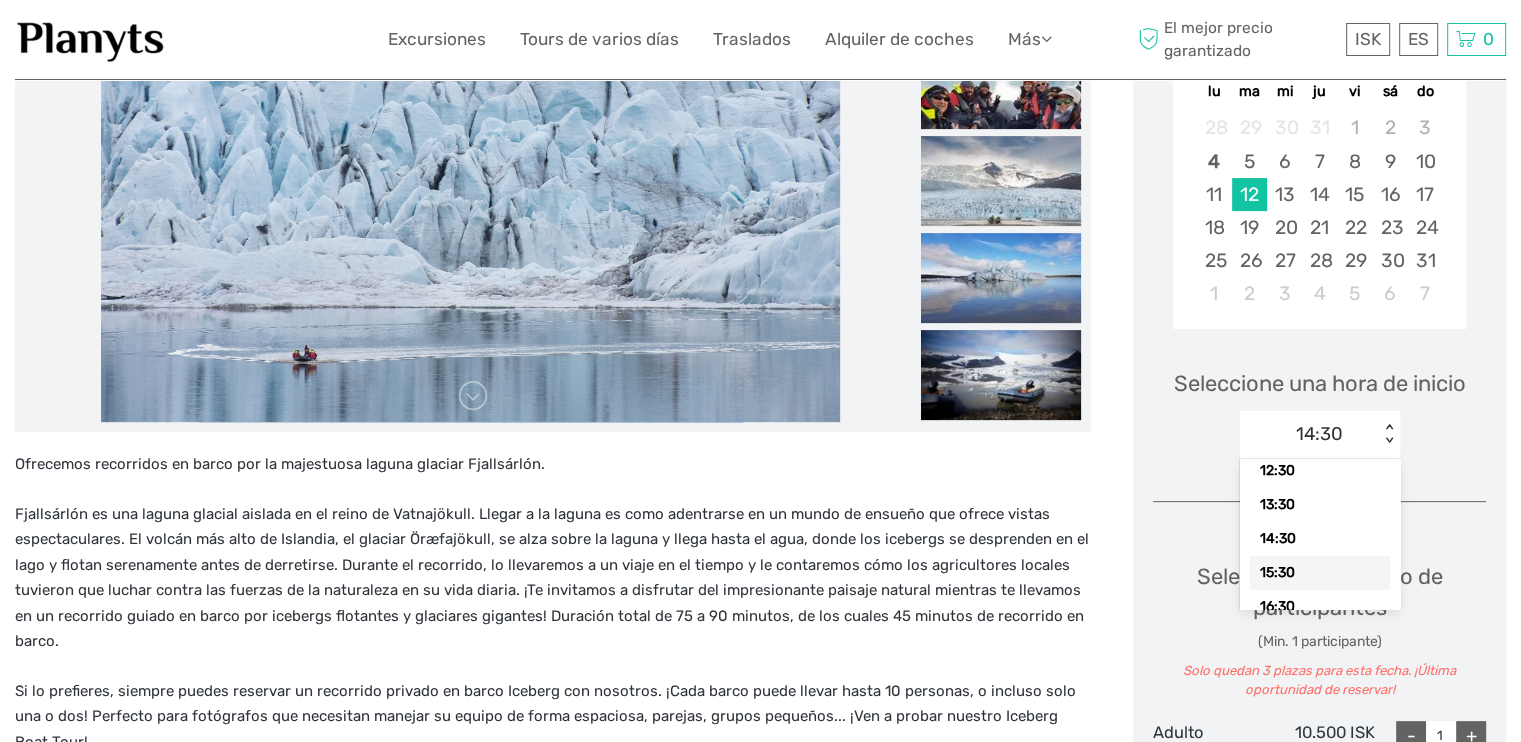 click on "15:30" at bounding box center [1320, 573] 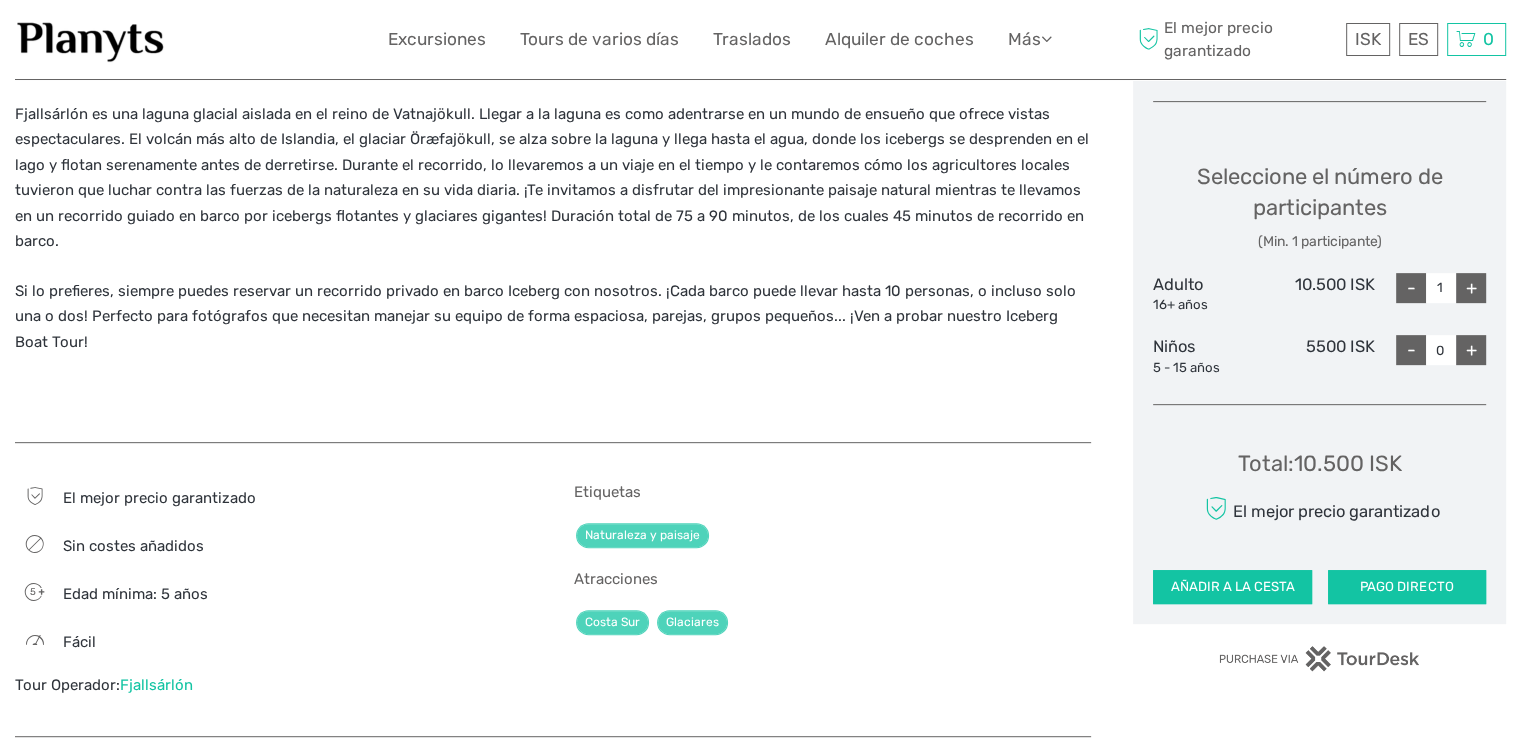 scroll, scrollTop: 700, scrollLeft: 0, axis: vertical 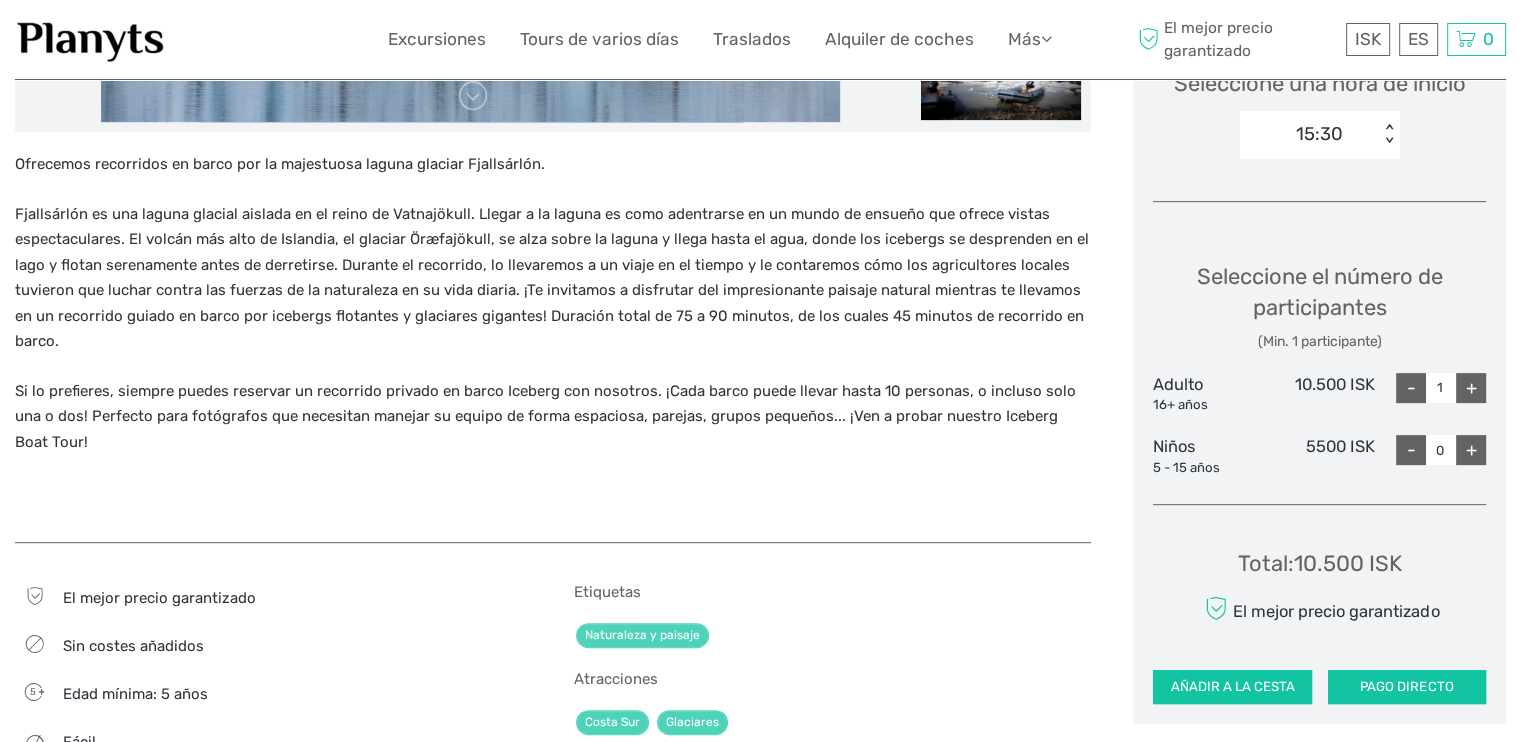 click on "+" at bounding box center (1471, 388) 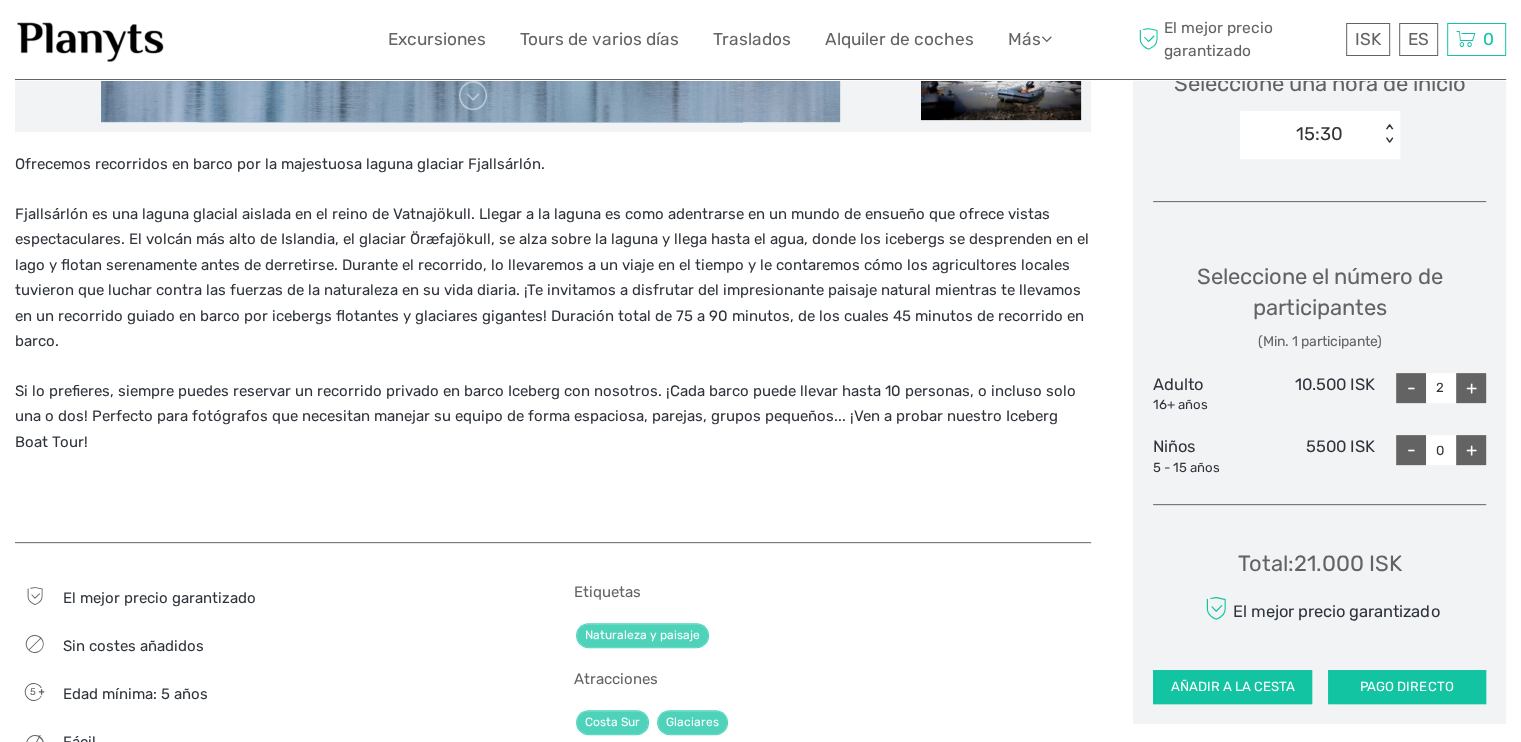 click on "+" at bounding box center [1471, 388] 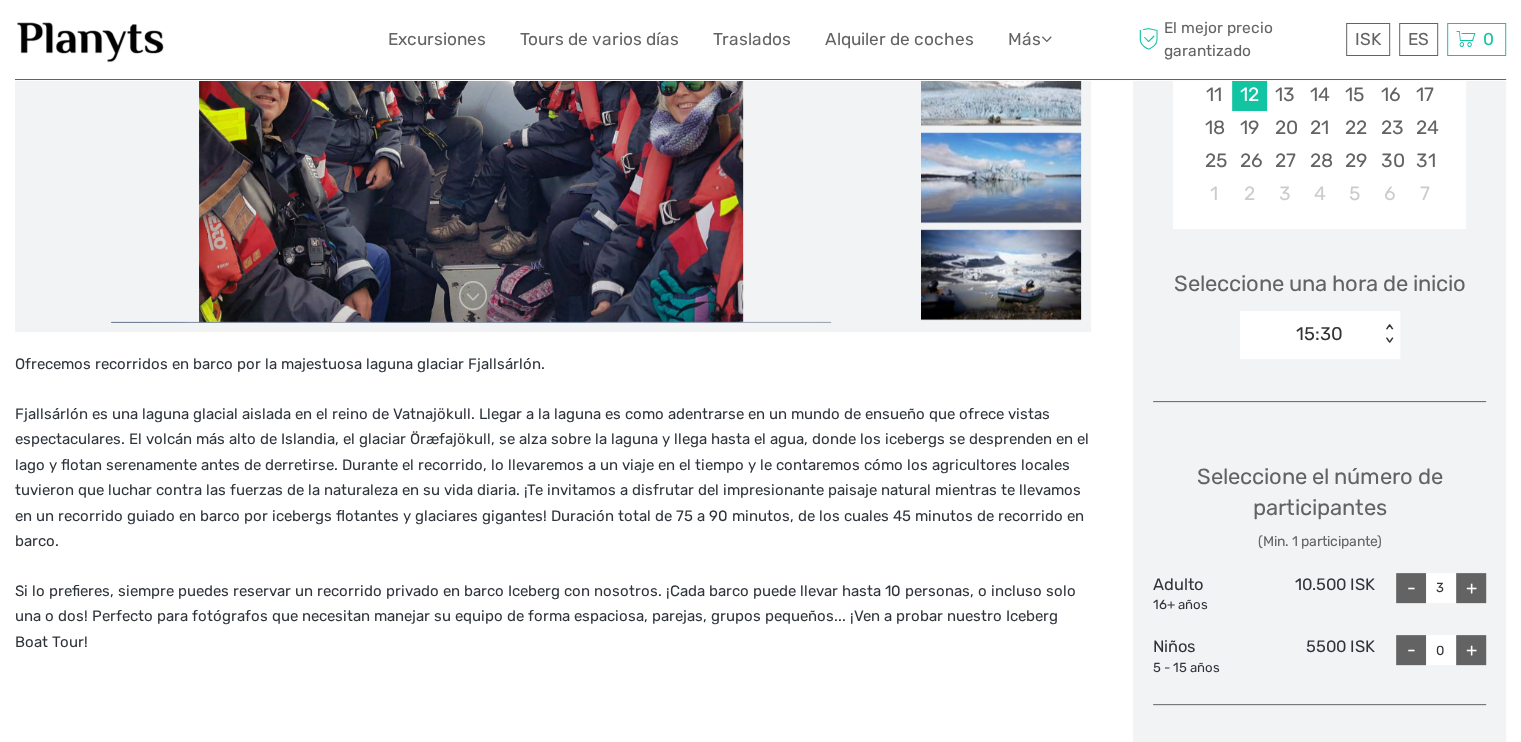 scroll, scrollTop: 600, scrollLeft: 0, axis: vertical 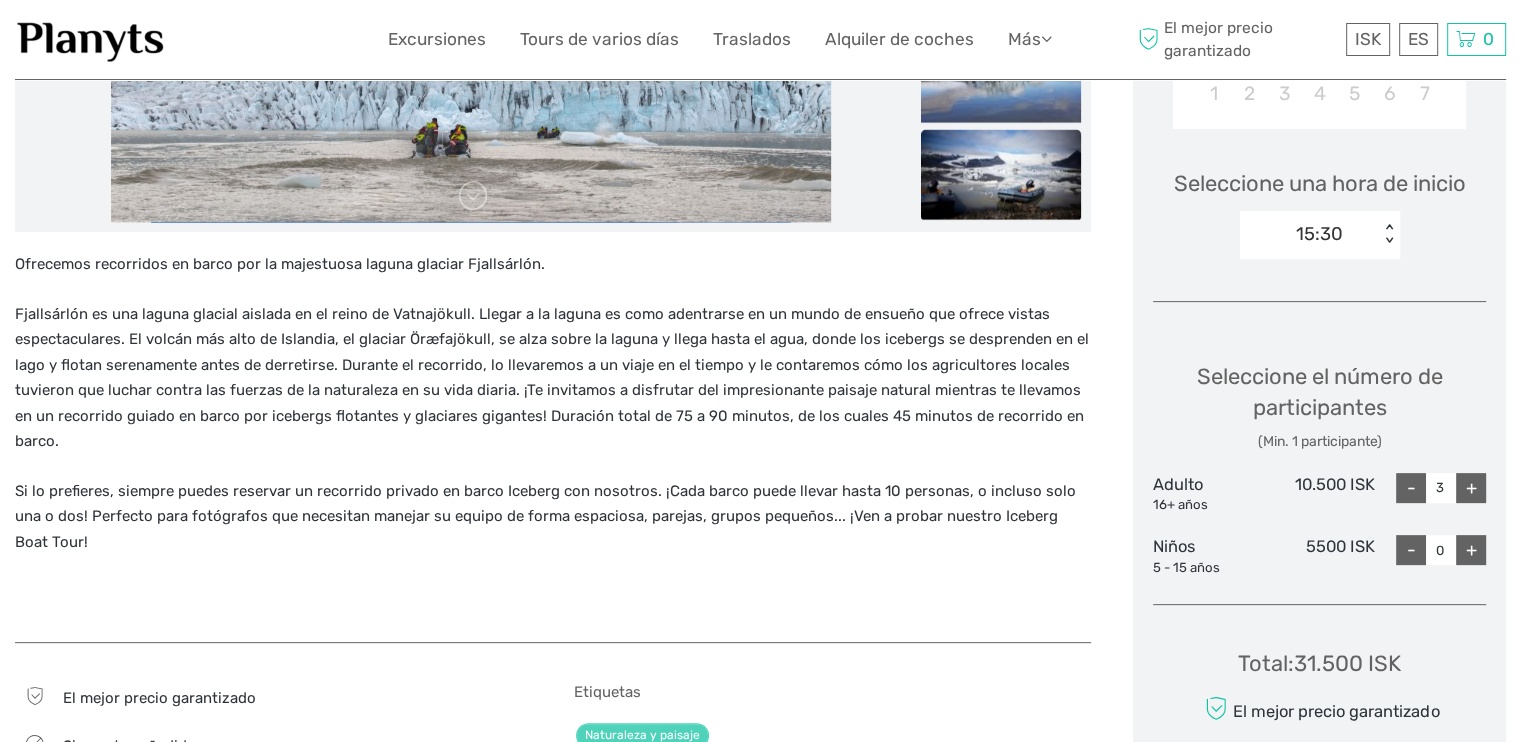 click at bounding box center (1001, 175) 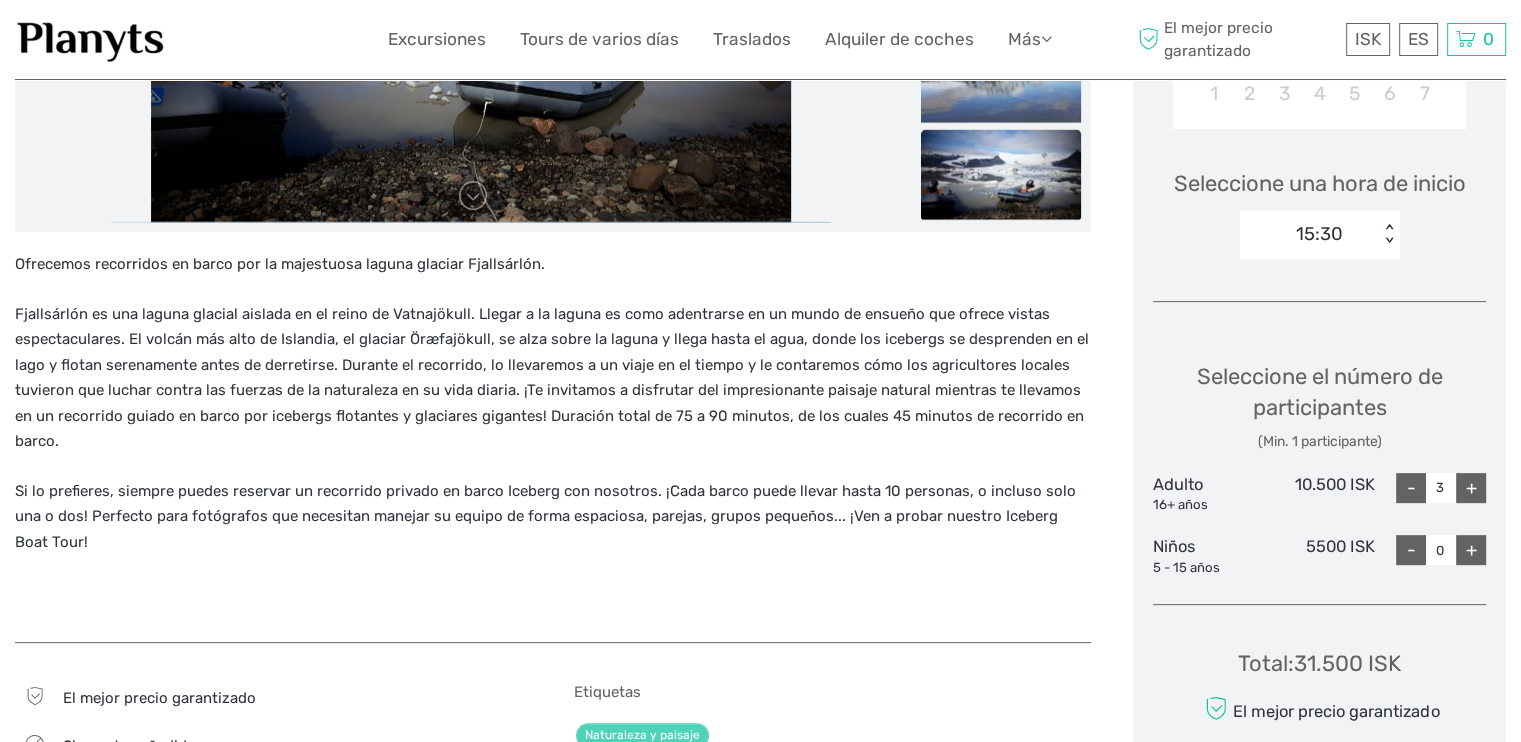 scroll, scrollTop: 300, scrollLeft: 0, axis: vertical 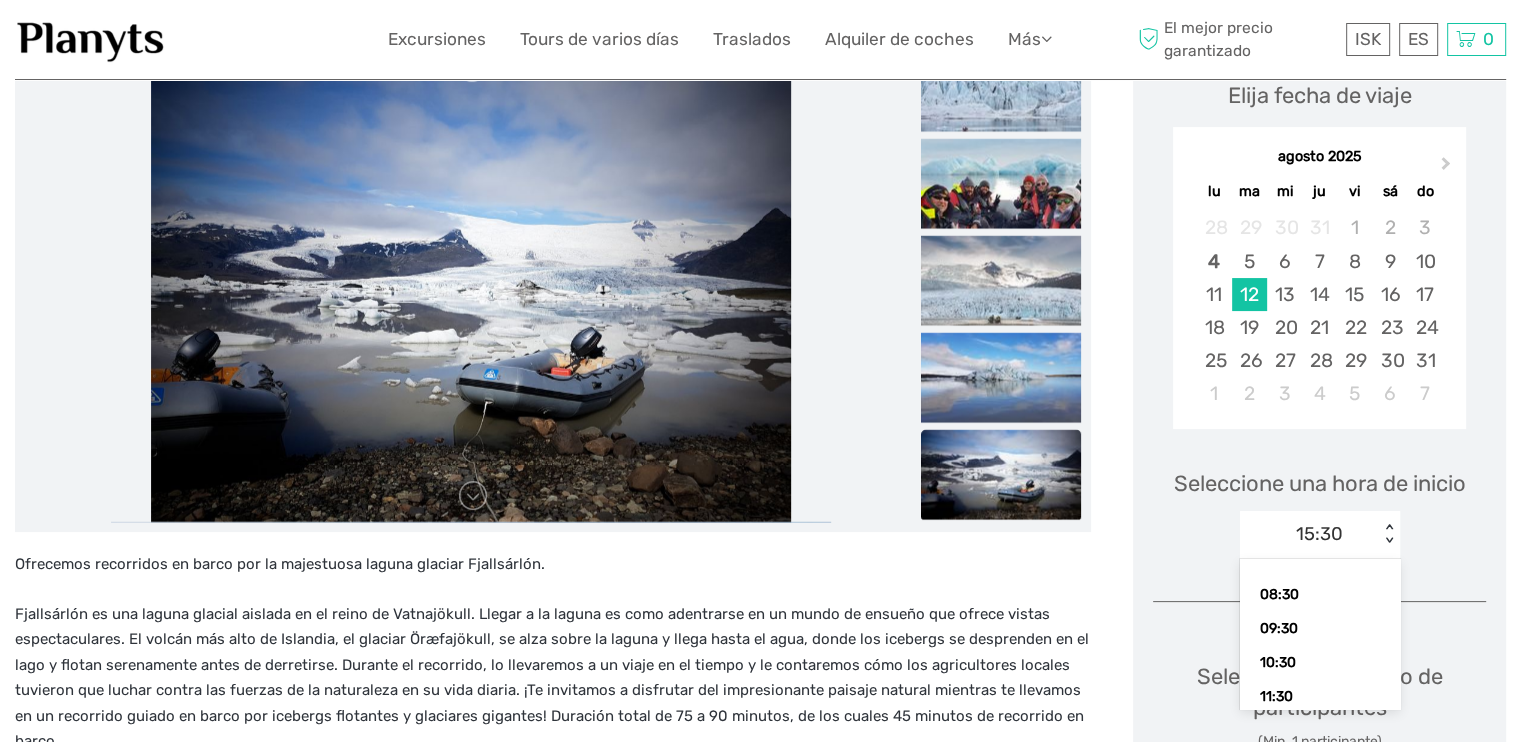click on "< >" at bounding box center [1389, 534] 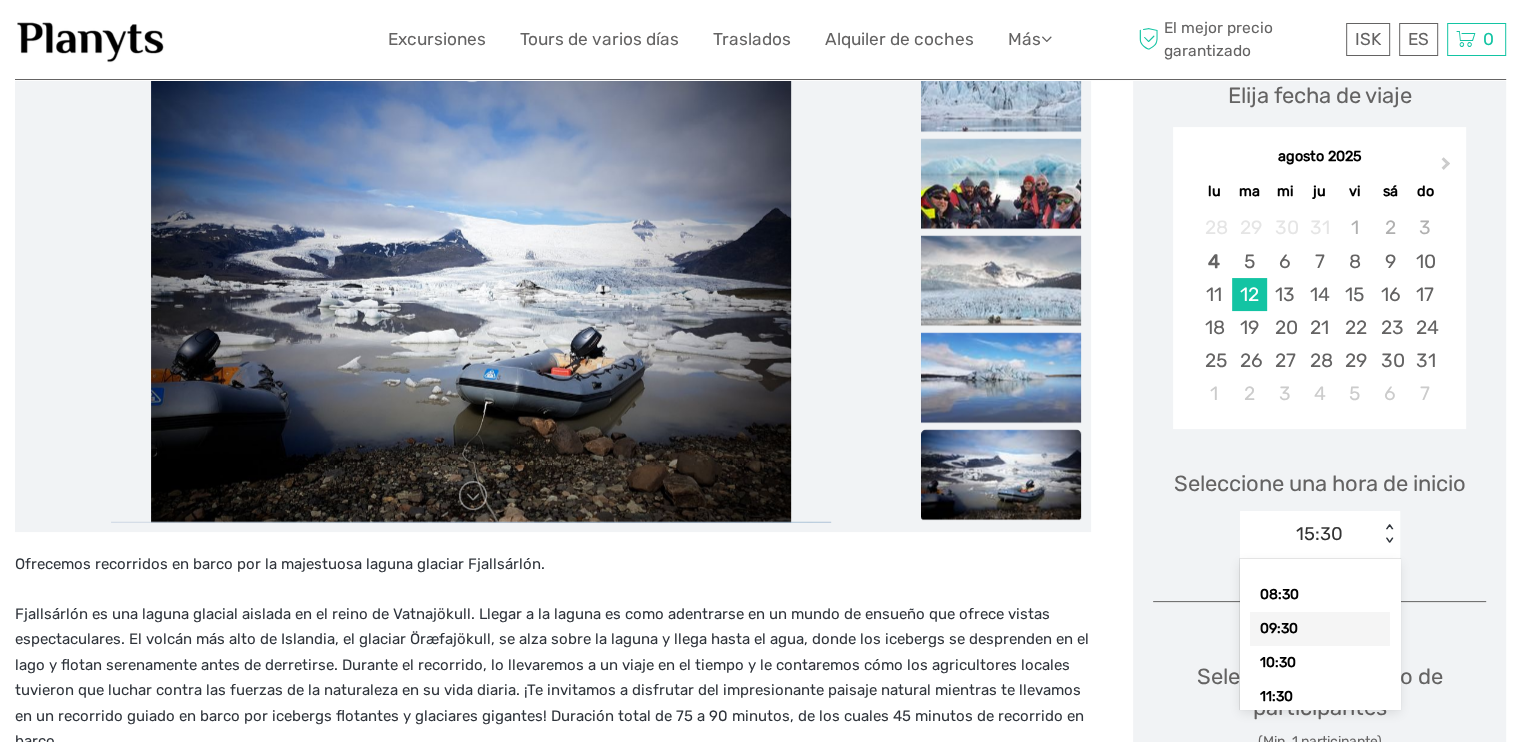 click on "09:30" at bounding box center (1320, 629) 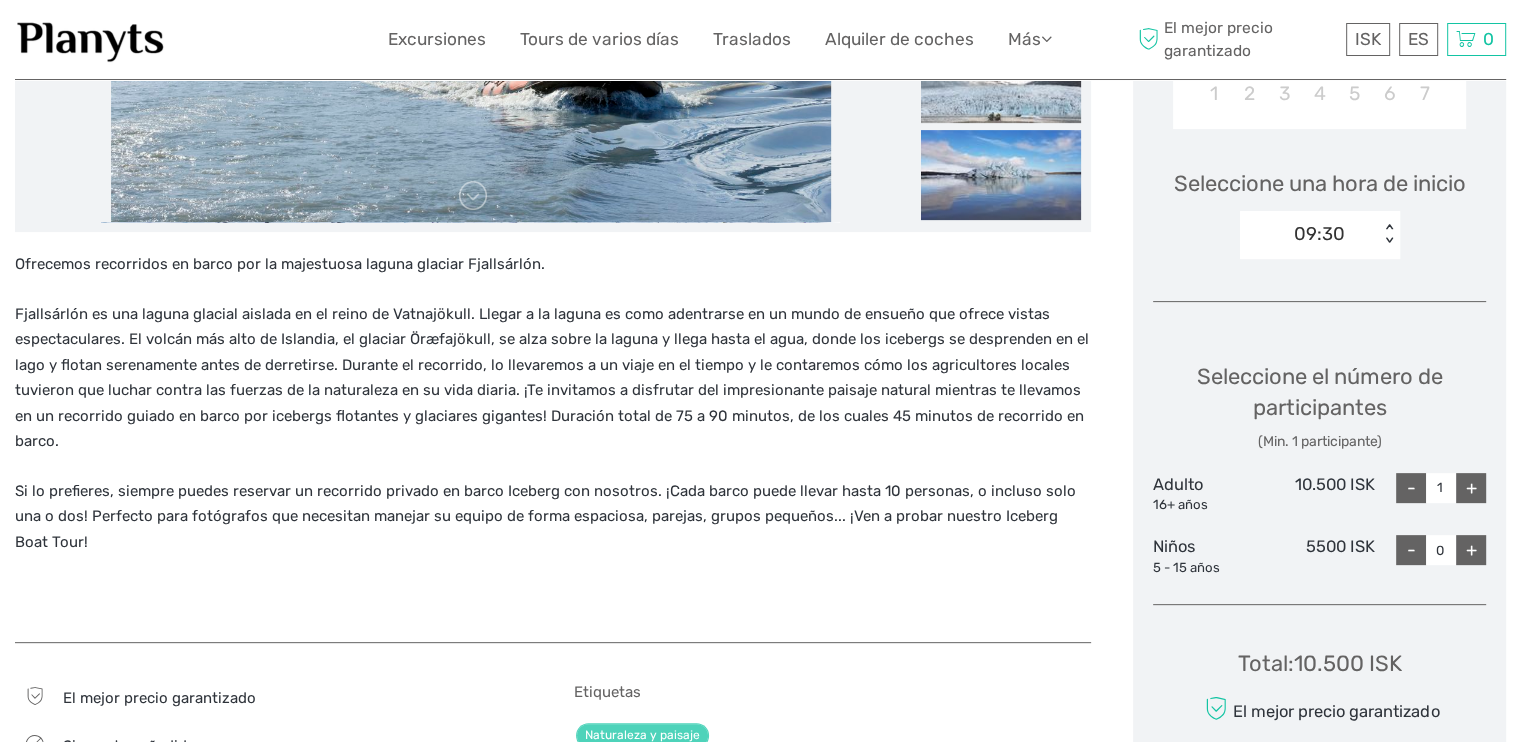 scroll, scrollTop: 500, scrollLeft: 0, axis: vertical 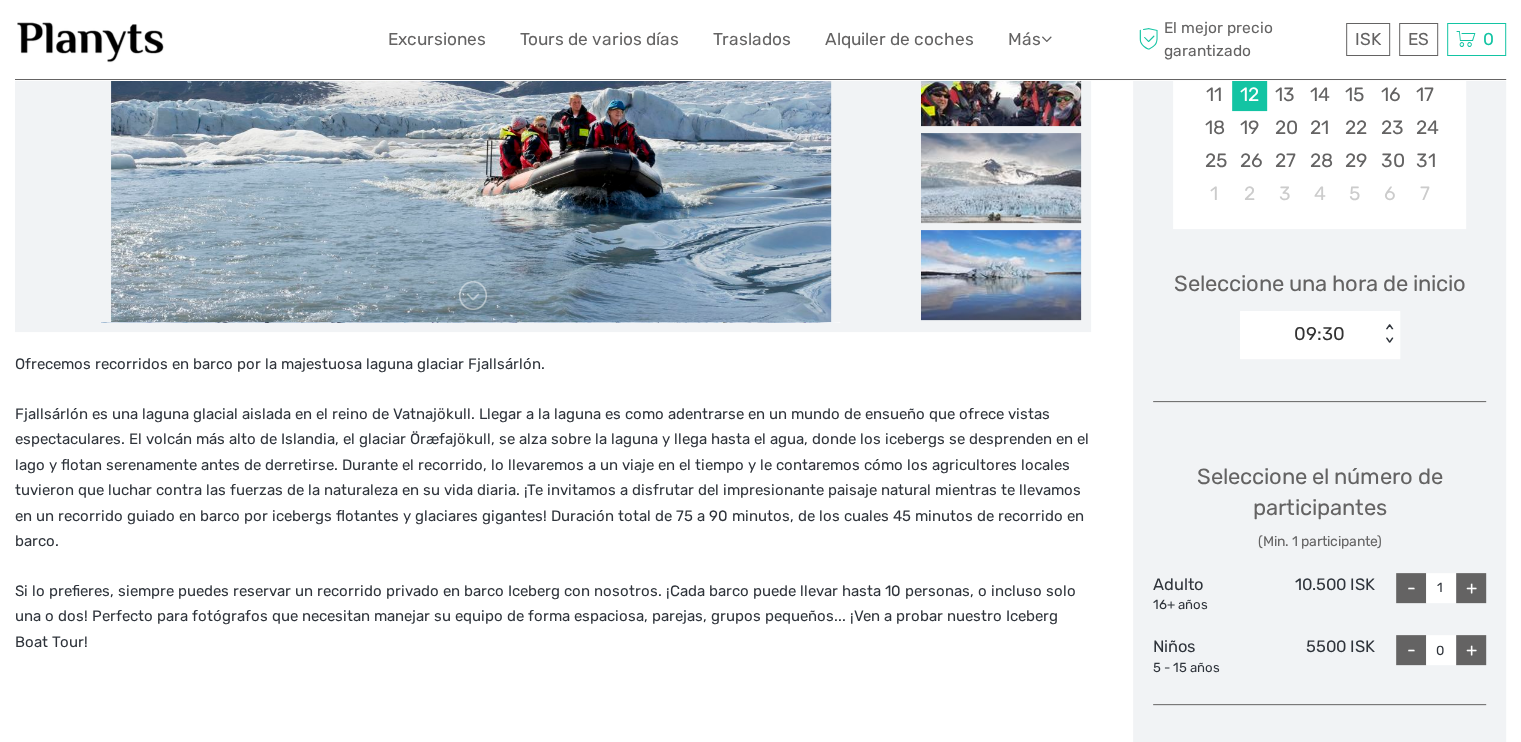 click on "+" at bounding box center (1471, 588) 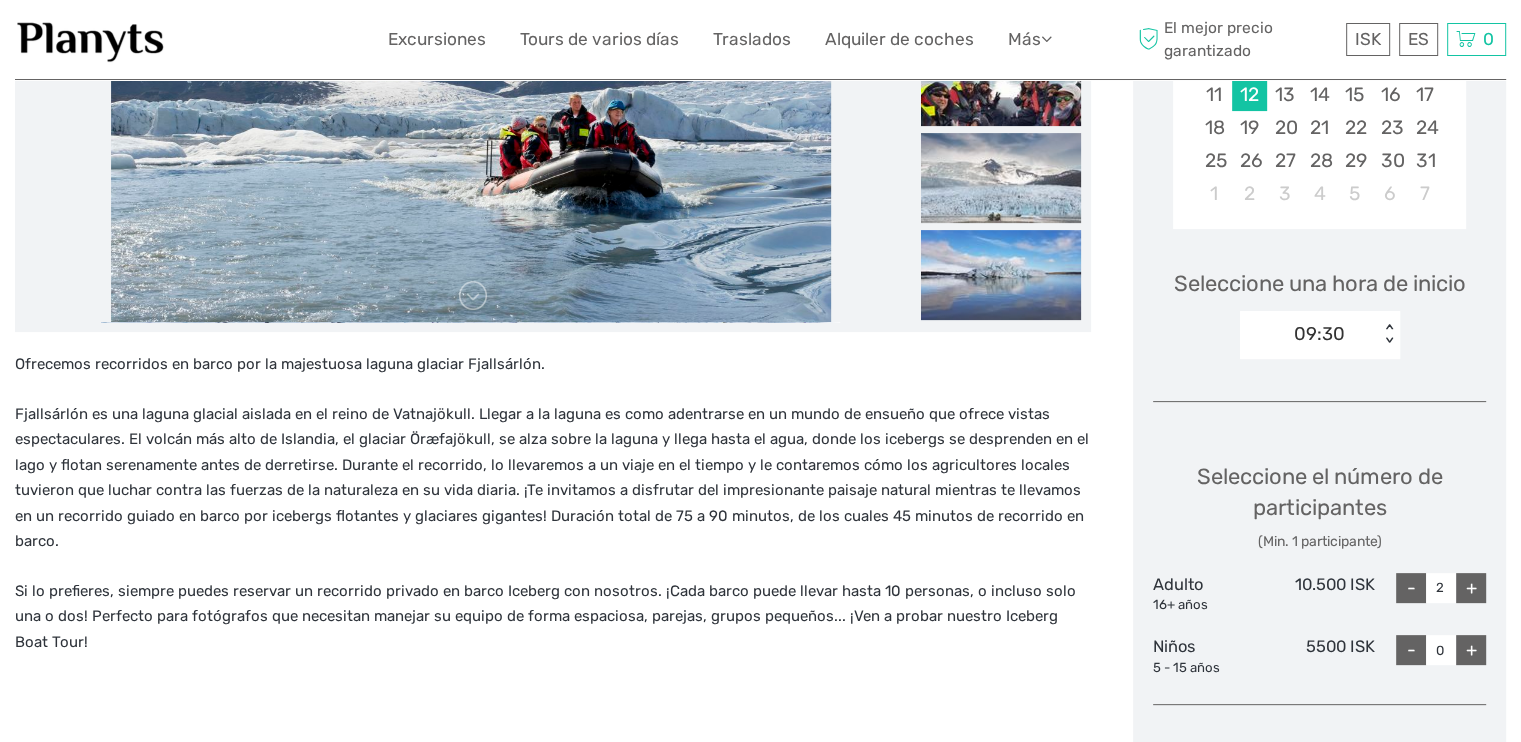 click on "+" at bounding box center (1471, 588) 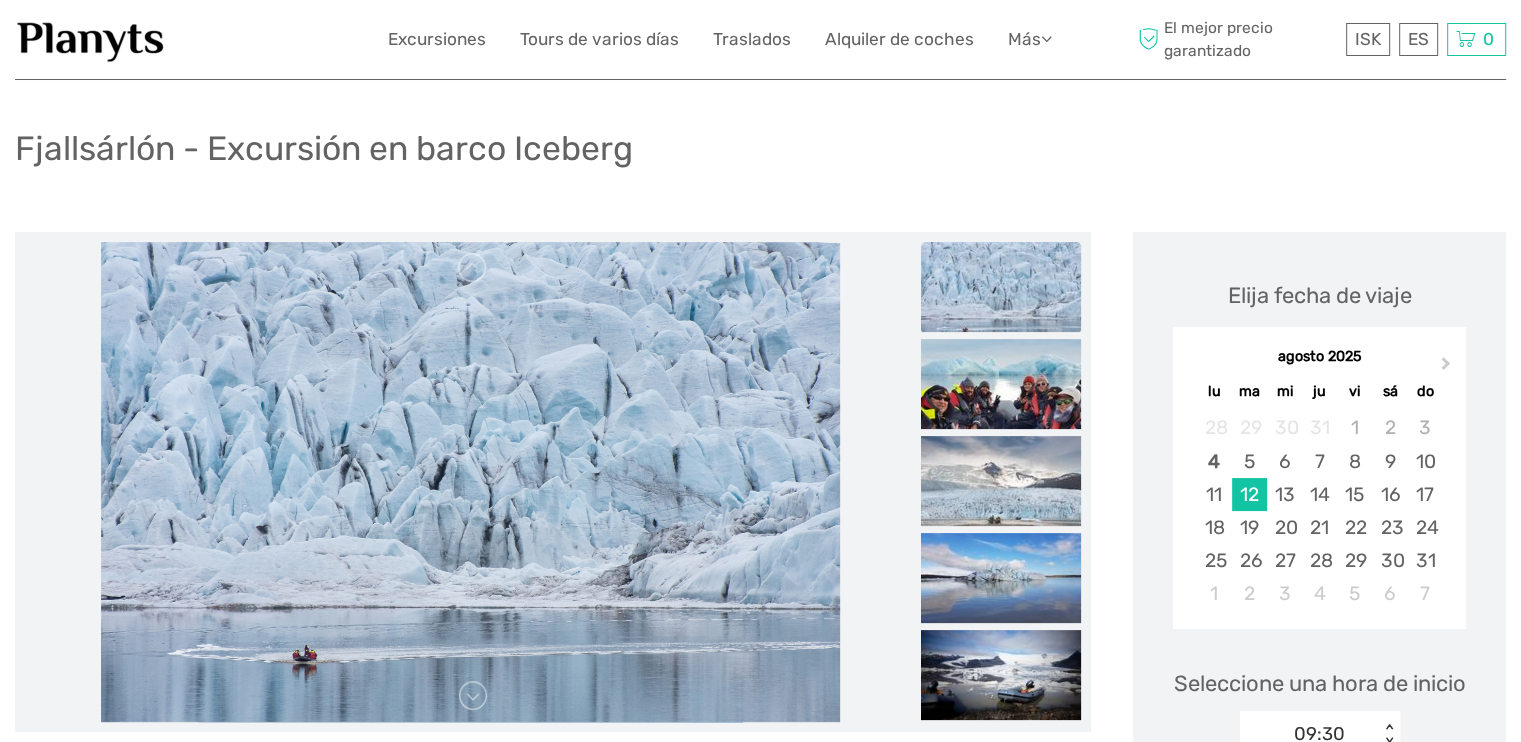 scroll, scrollTop: 0, scrollLeft: 0, axis: both 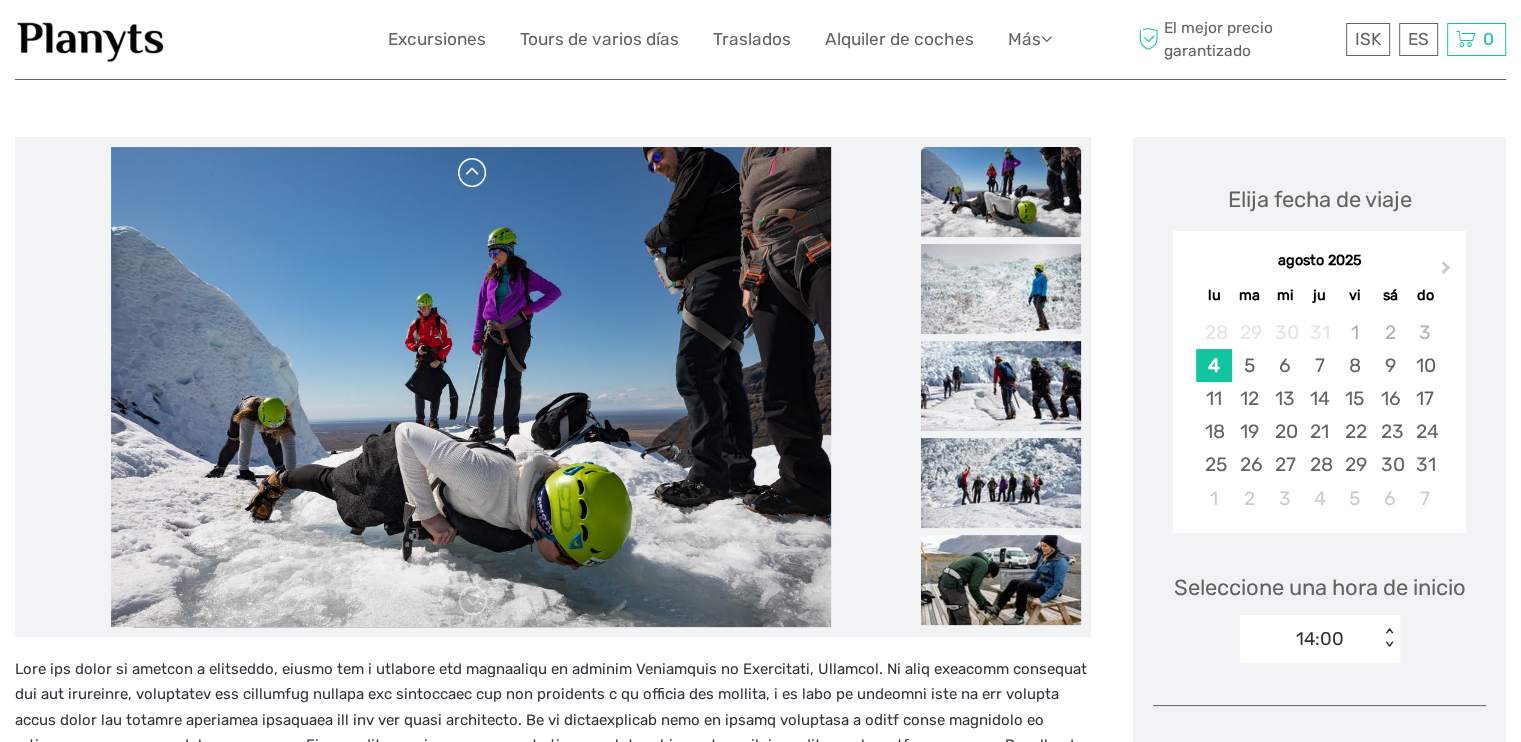 click at bounding box center (473, 173) 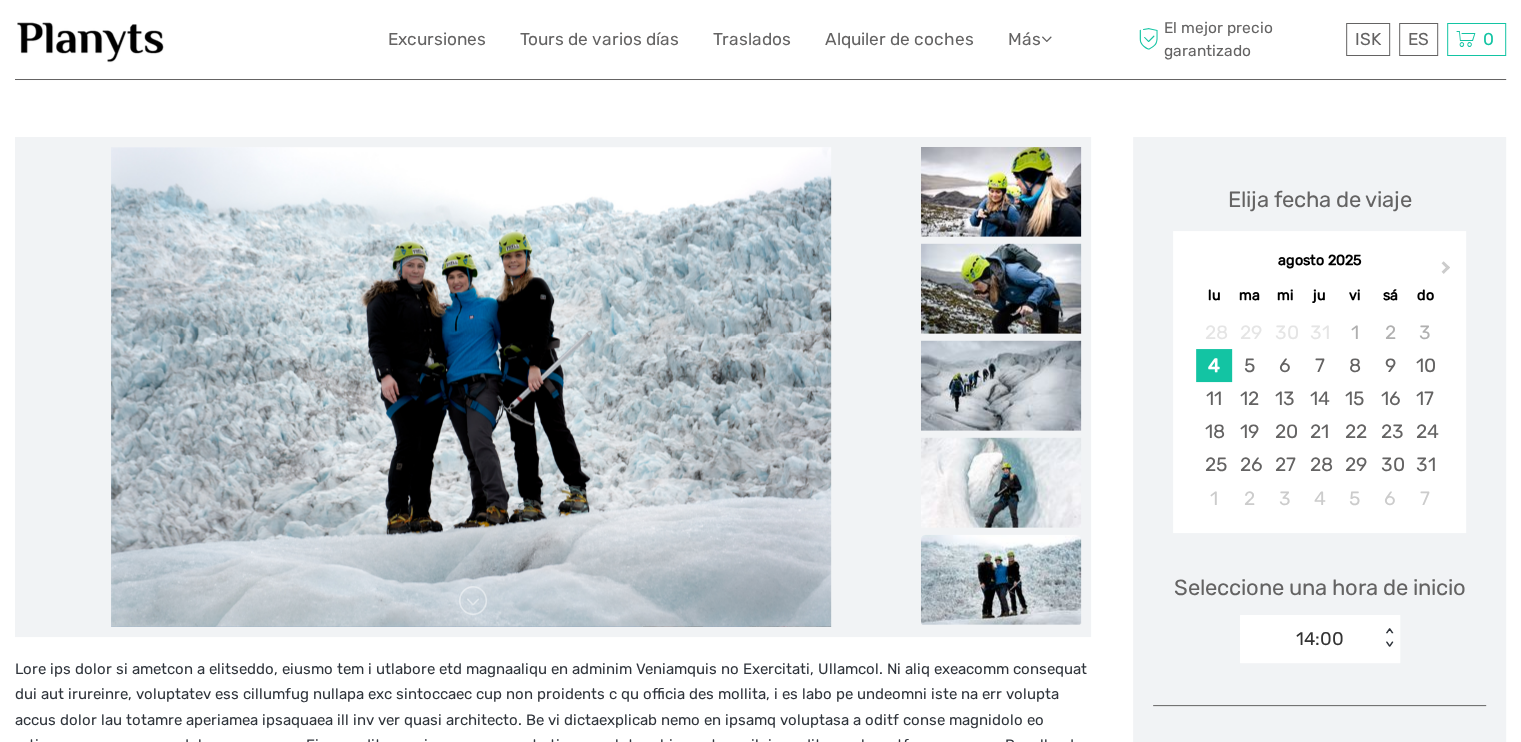 click at bounding box center (473, 173) 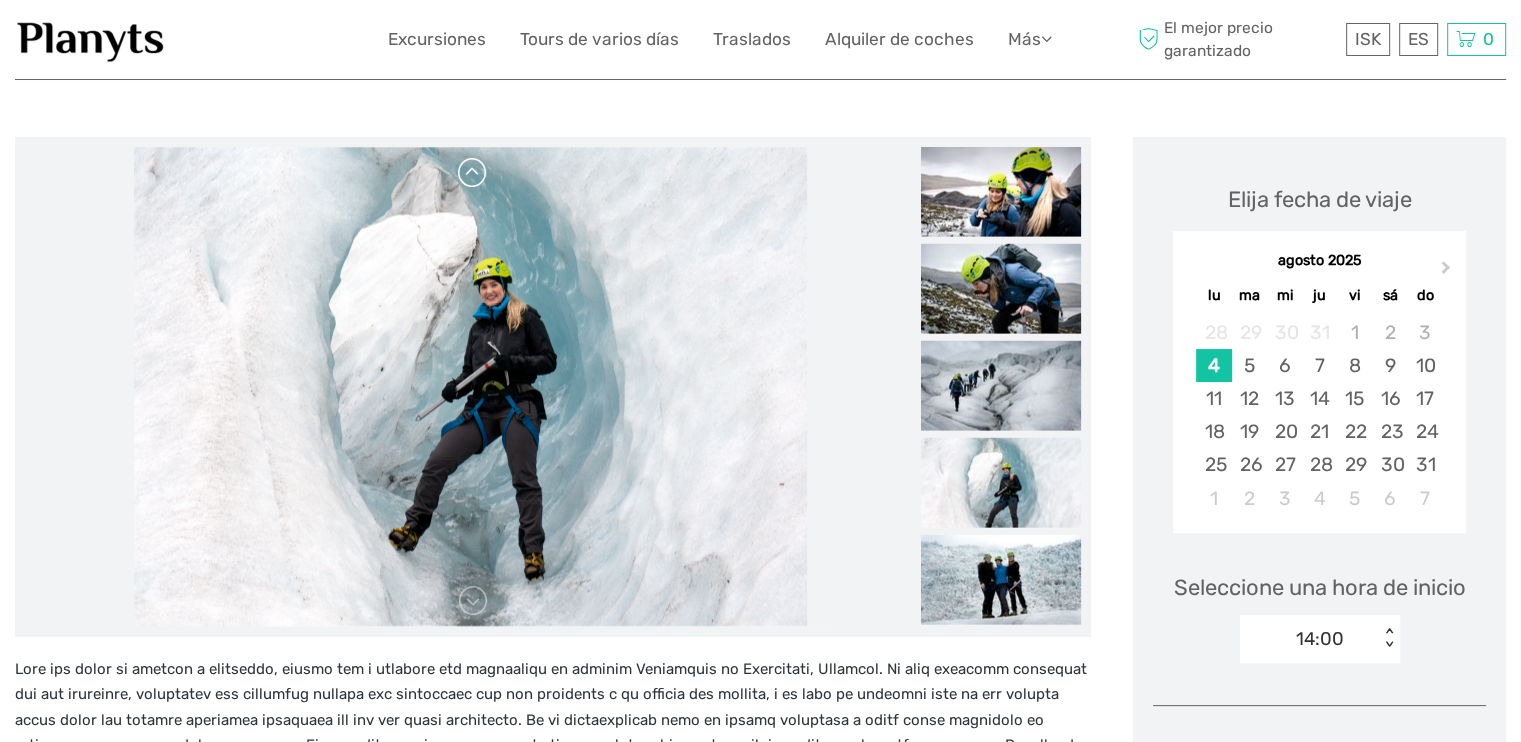 click at bounding box center [473, 173] 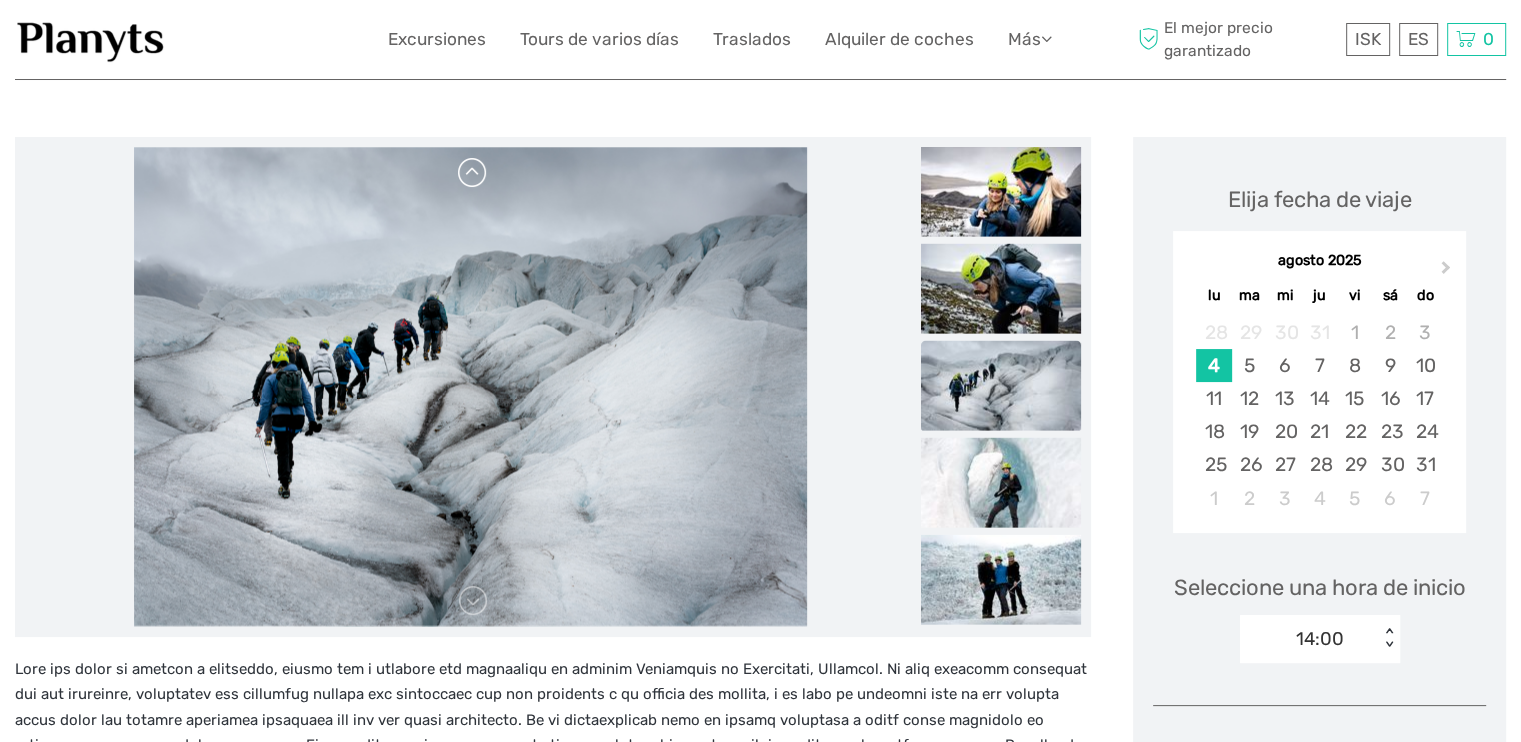 click at bounding box center [473, 173] 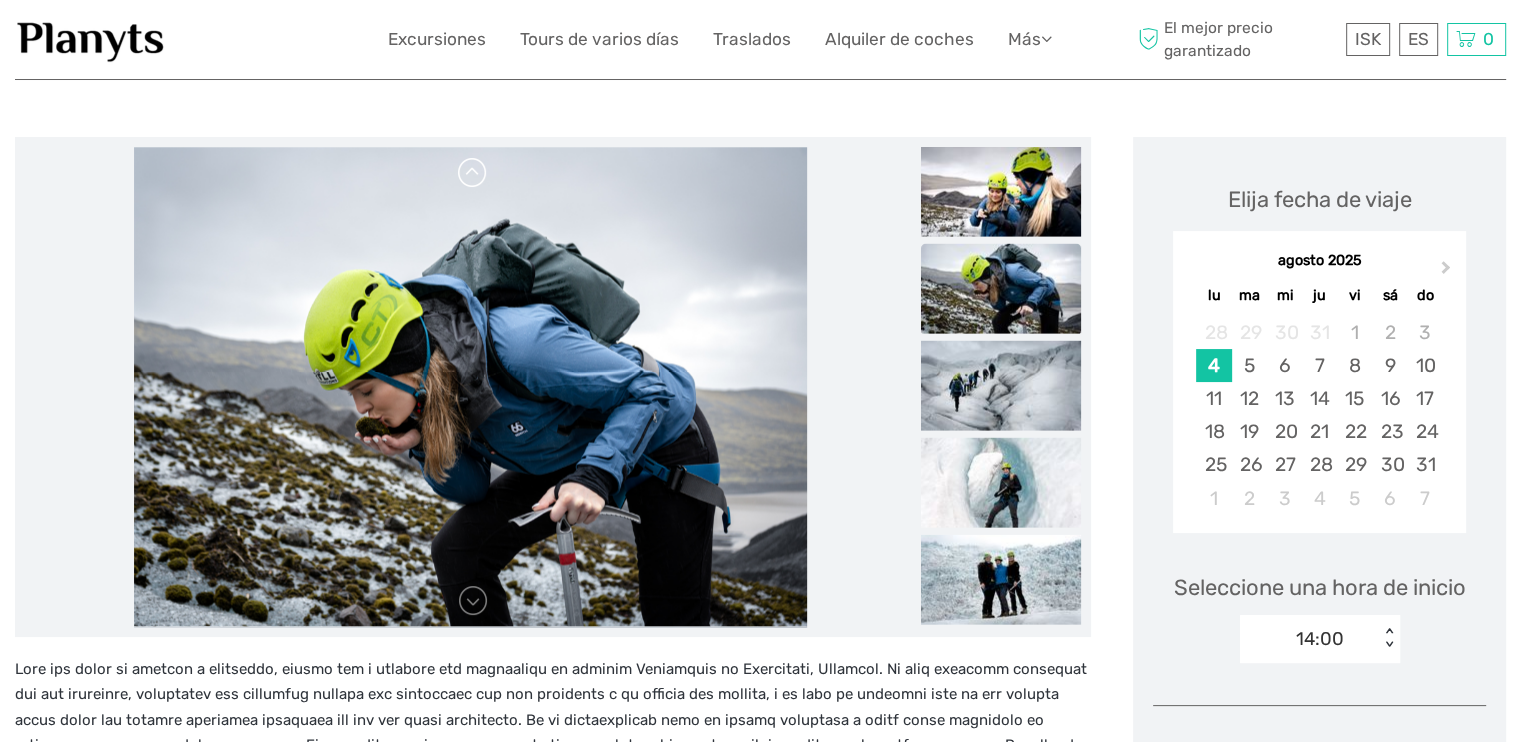 click at bounding box center (473, 173) 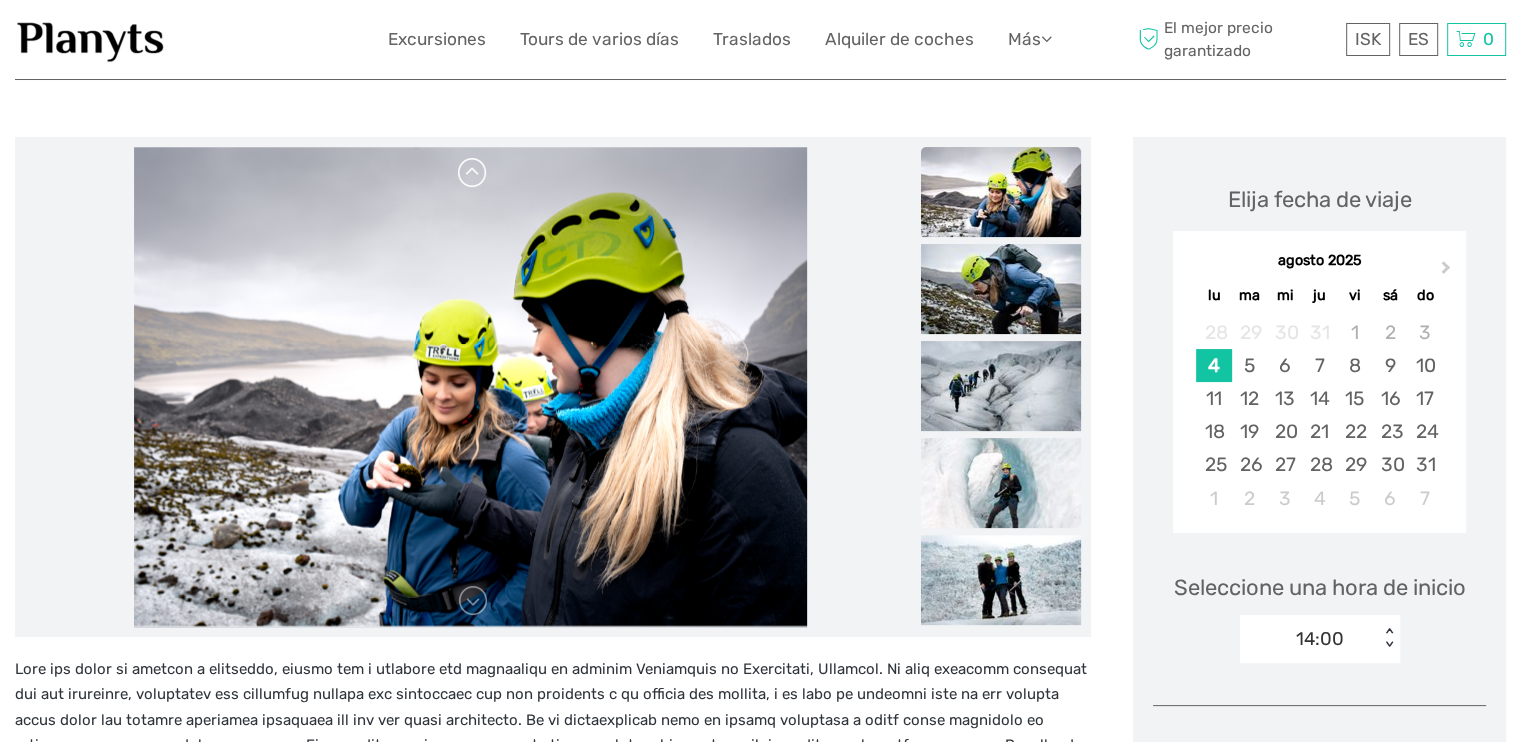 click at bounding box center (473, 173) 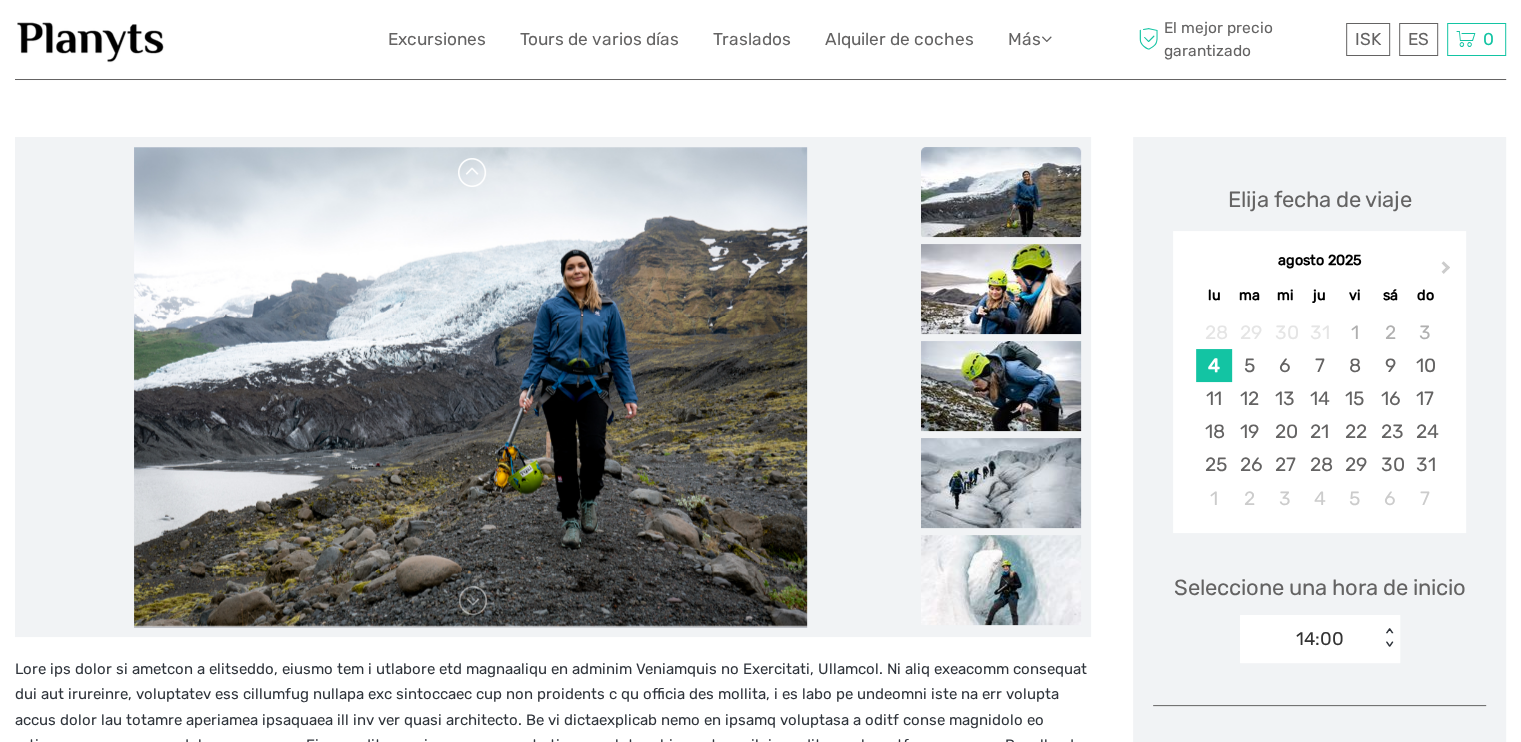 click at bounding box center [473, 173] 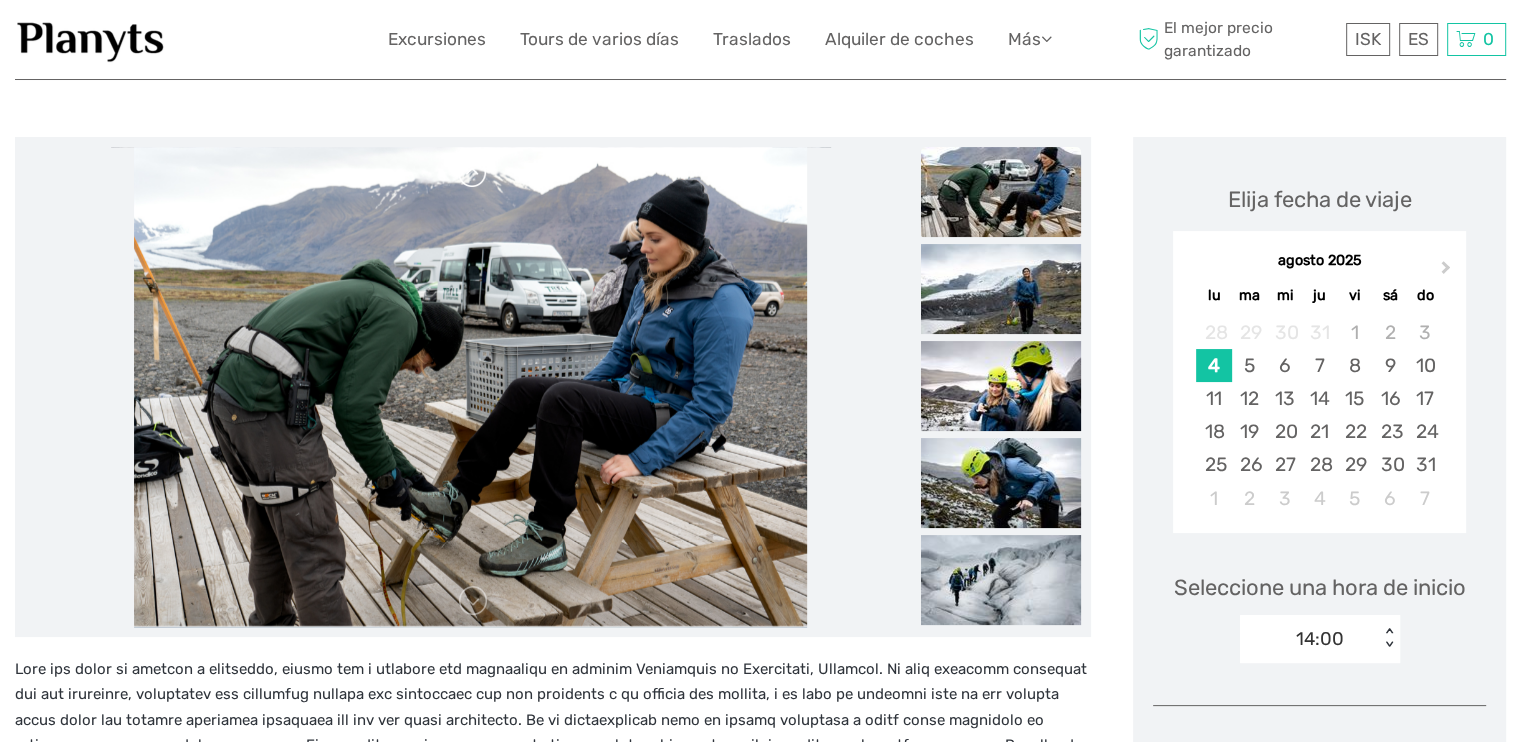 click at bounding box center (473, 173) 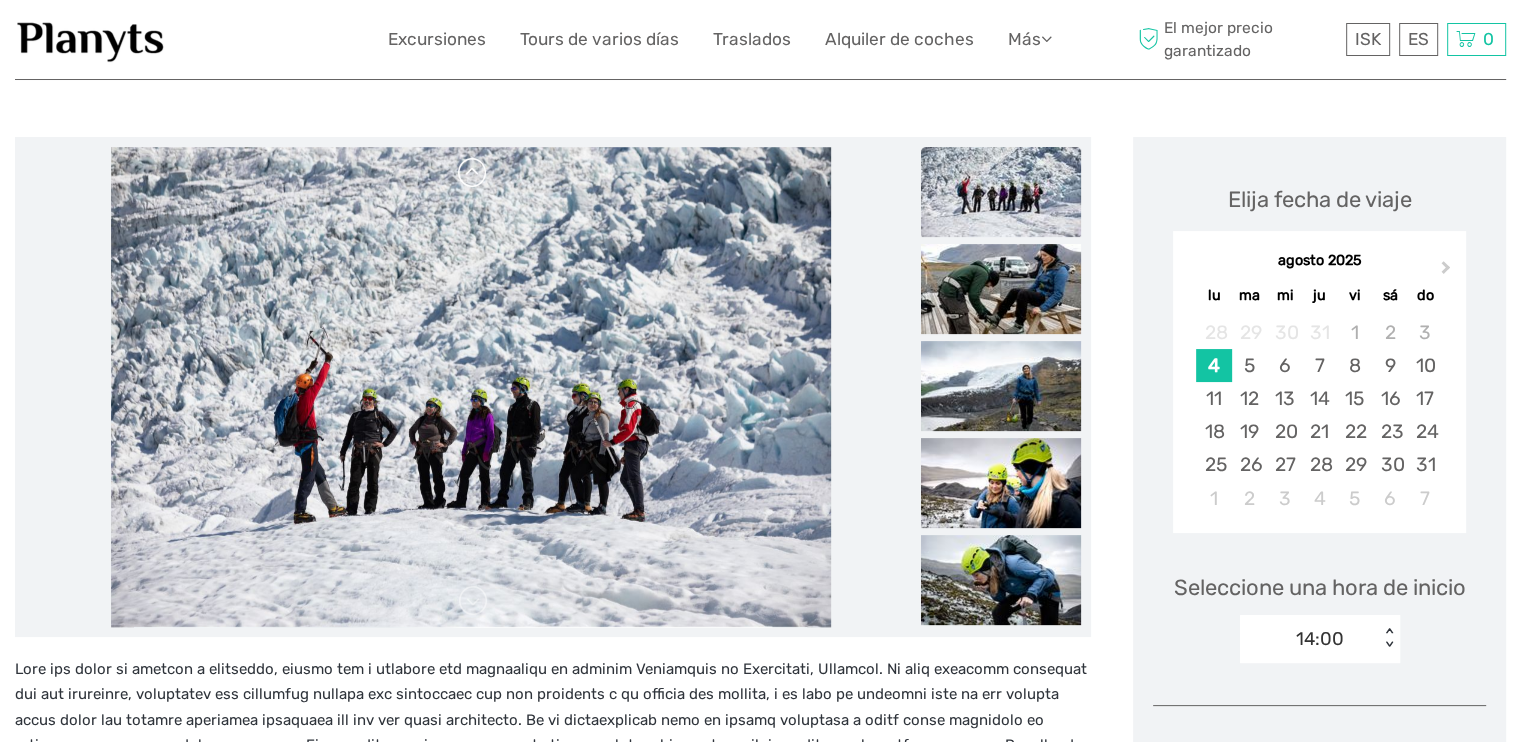 click at bounding box center [473, 173] 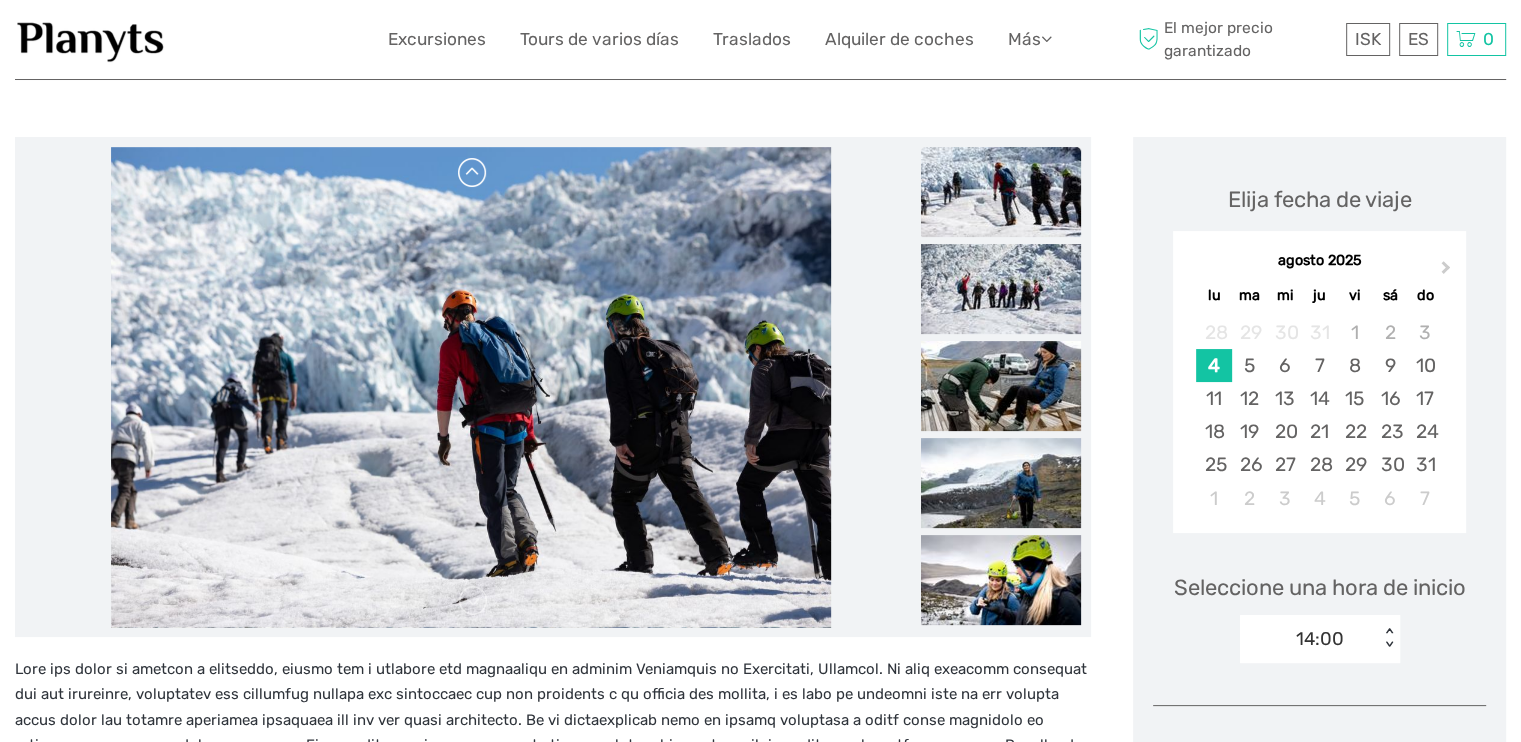 click at bounding box center [473, 173] 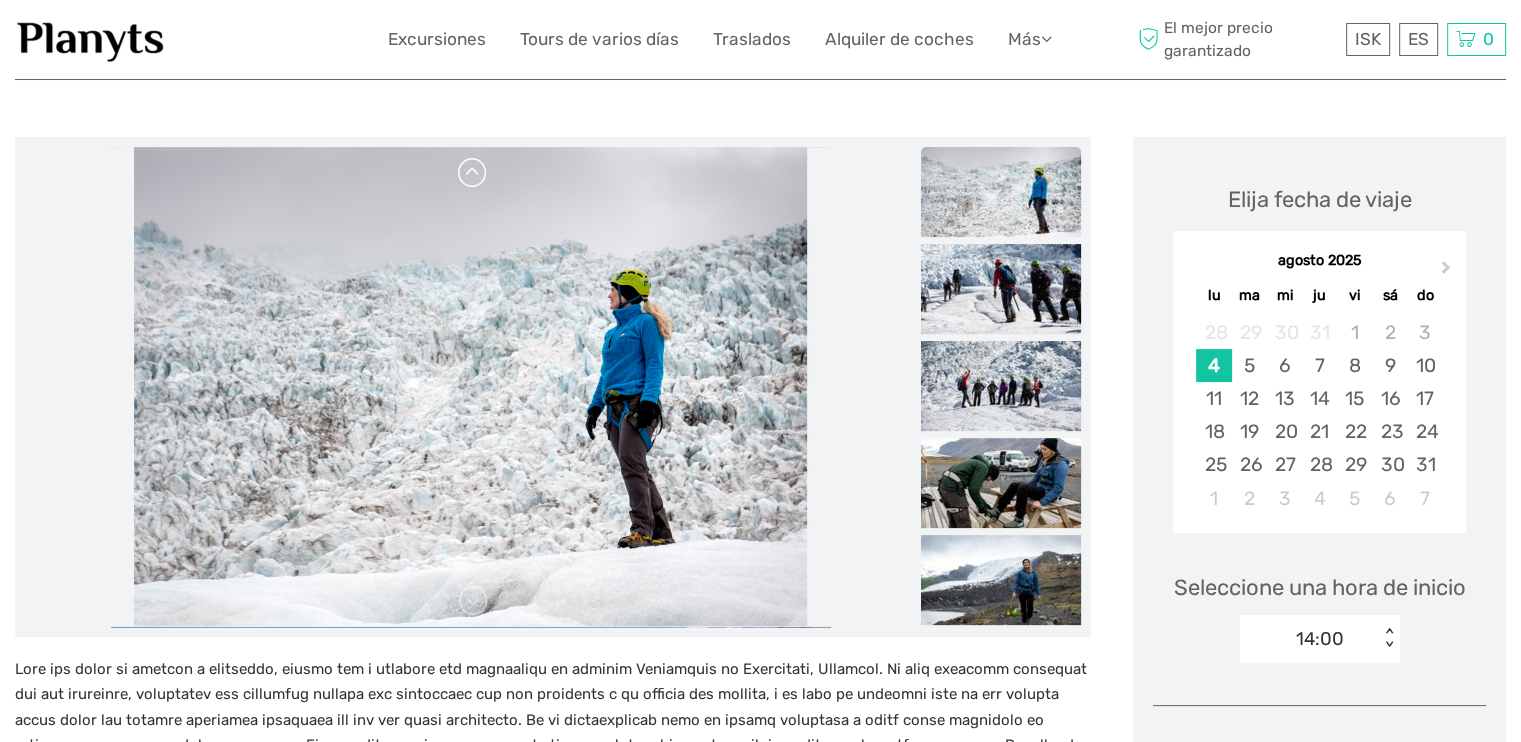 click at bounding box center [473, 173] 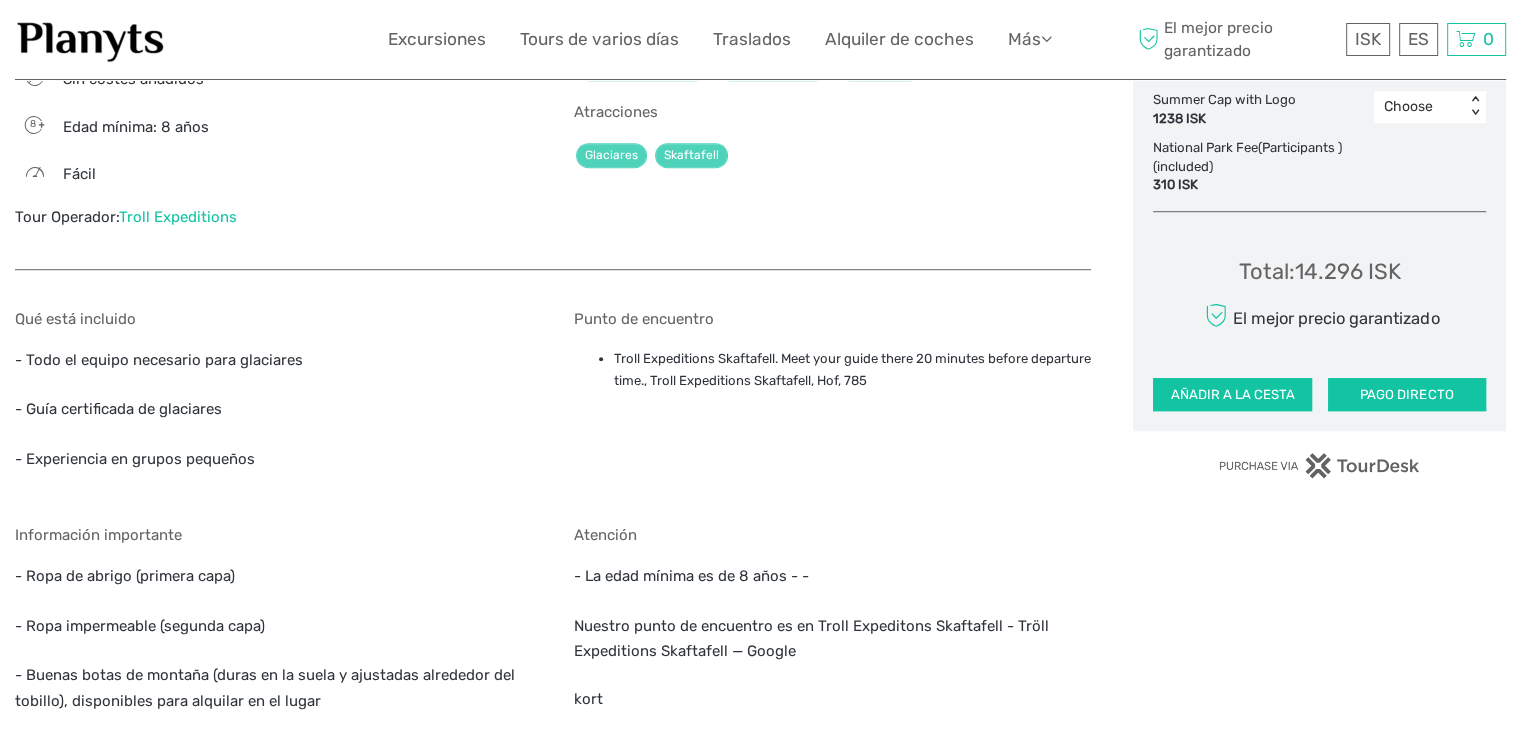 scroll, scrollTop: 1200, scrollLeft: 0, axis: vertical 